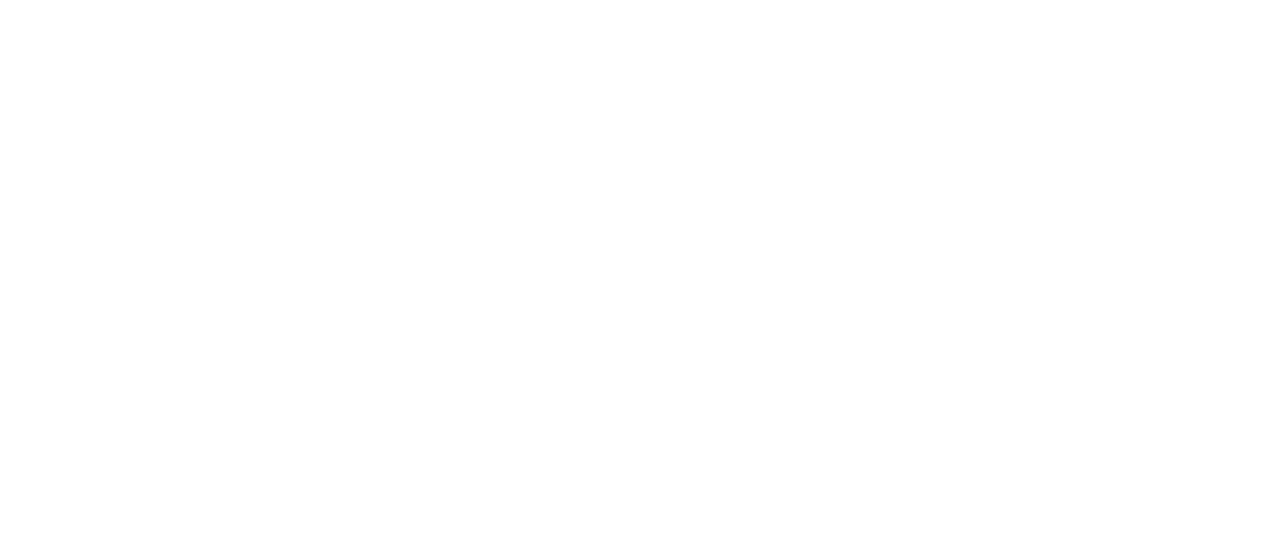 scroll, scrollTop: 0, scrollLeft: 0, axis: both 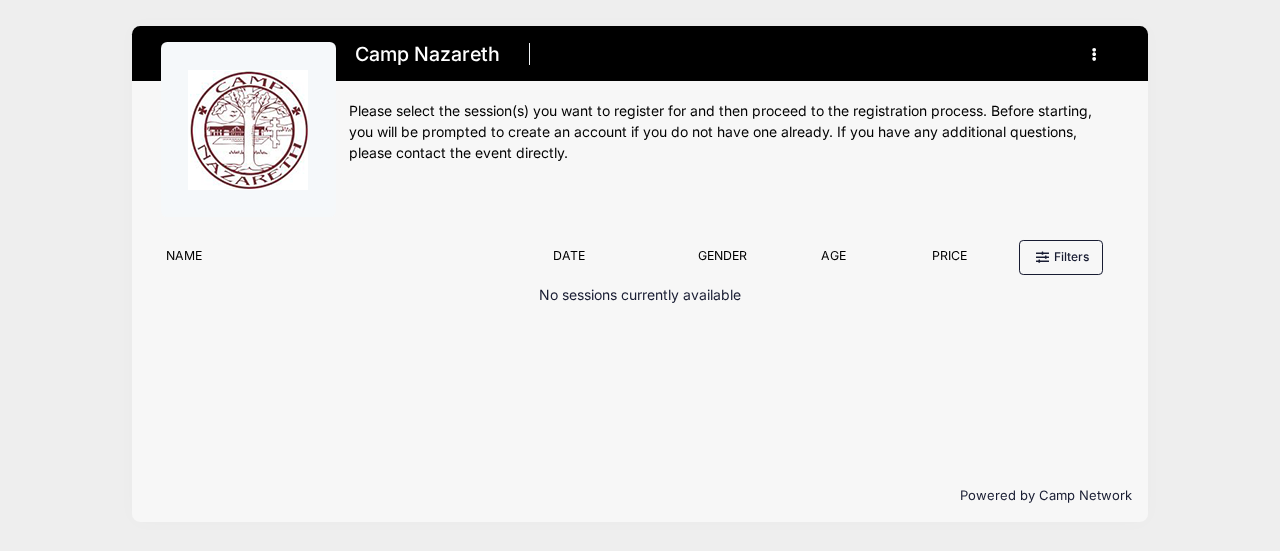 click at bounding box center [1095, 54] 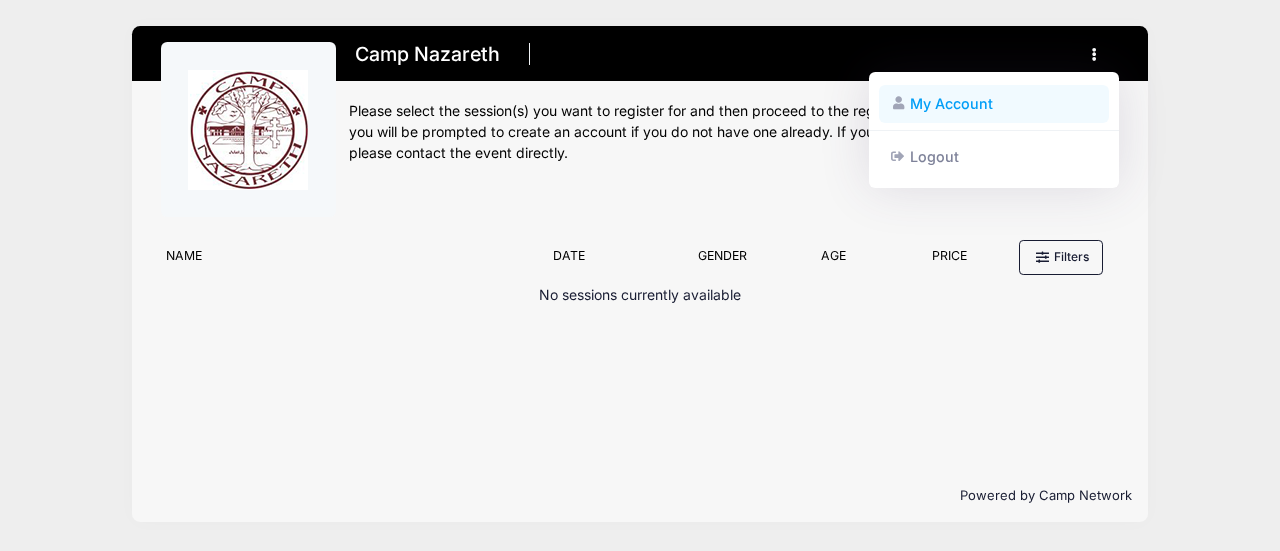 click on "My Account" at bounding box center (994, 104) 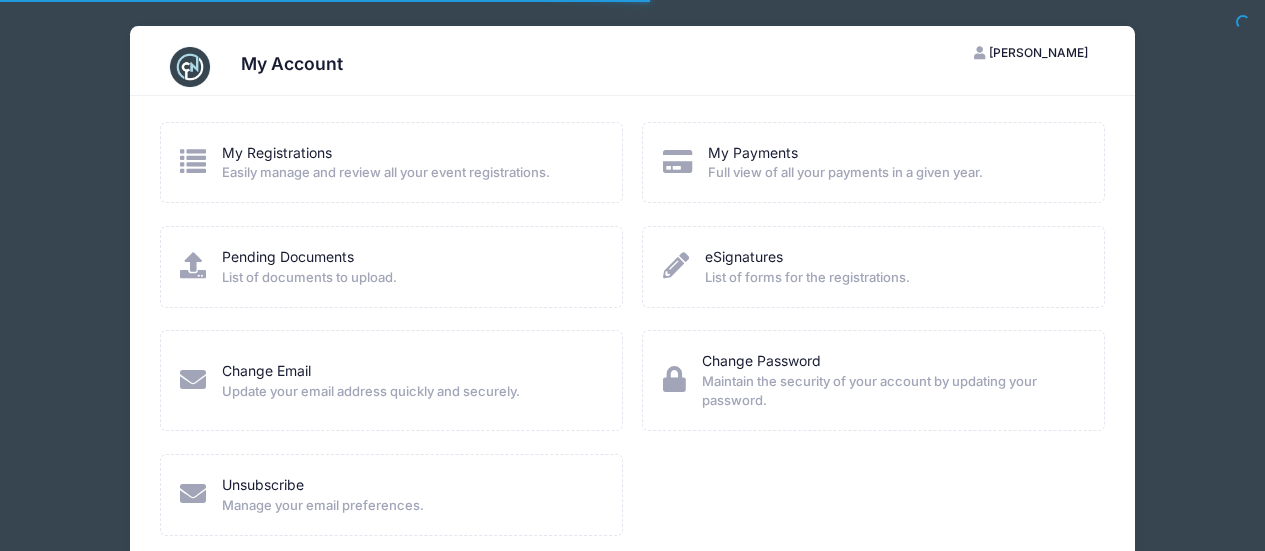 scroll, scrollTop: 0, scrollLeft: 0, axis: both 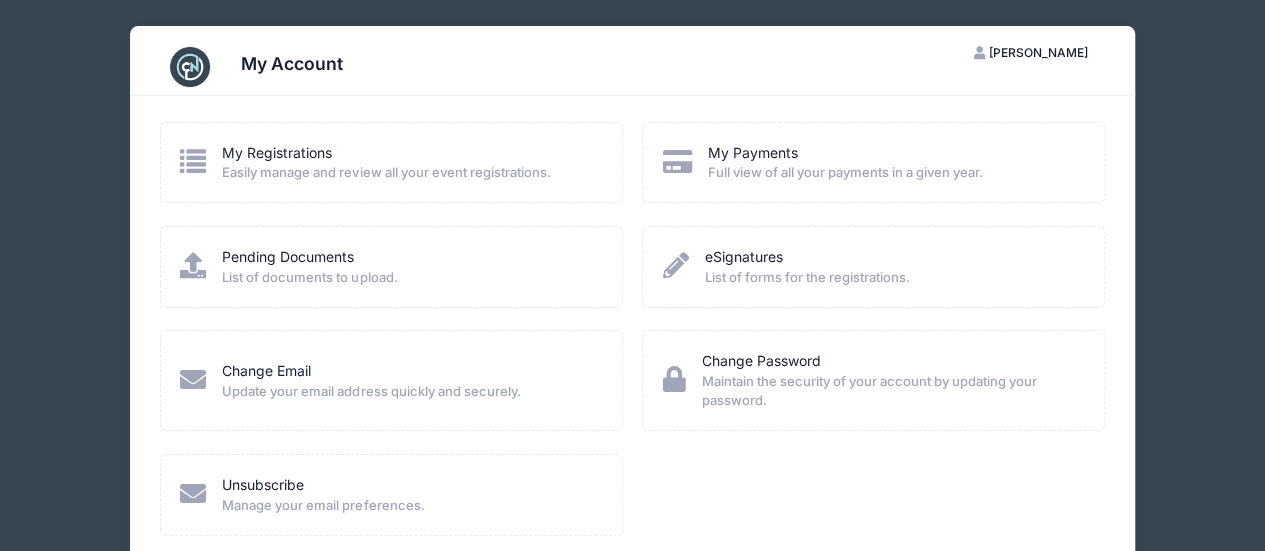 click on "Pending Documents List of documents to upload." at bounding box center (309, 267) 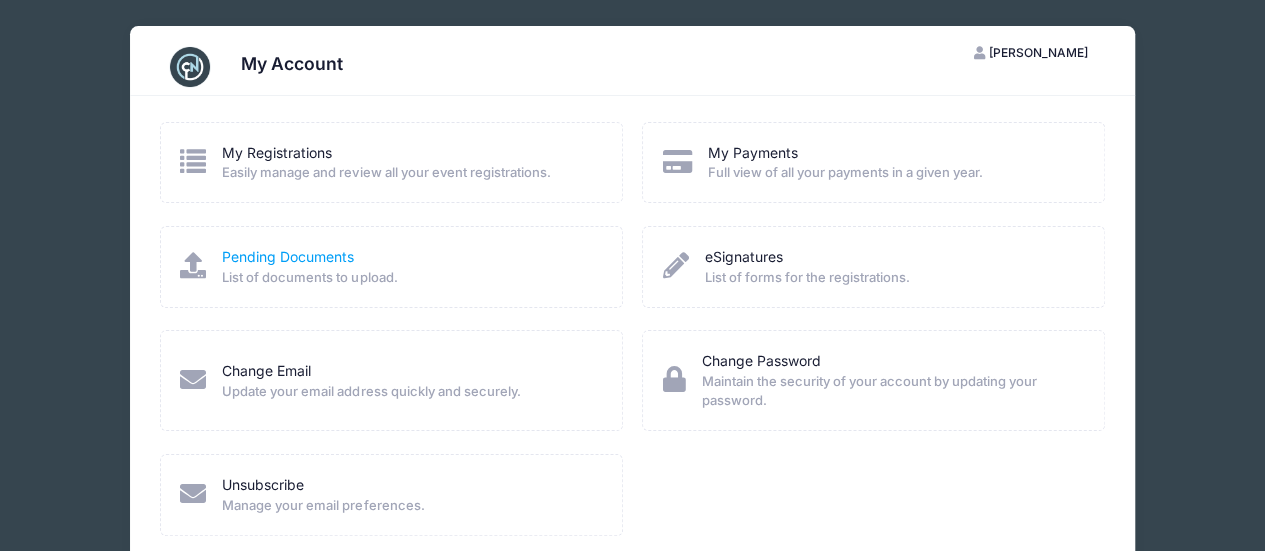 click on "Pending Documents" at bounding box center (288, 256) 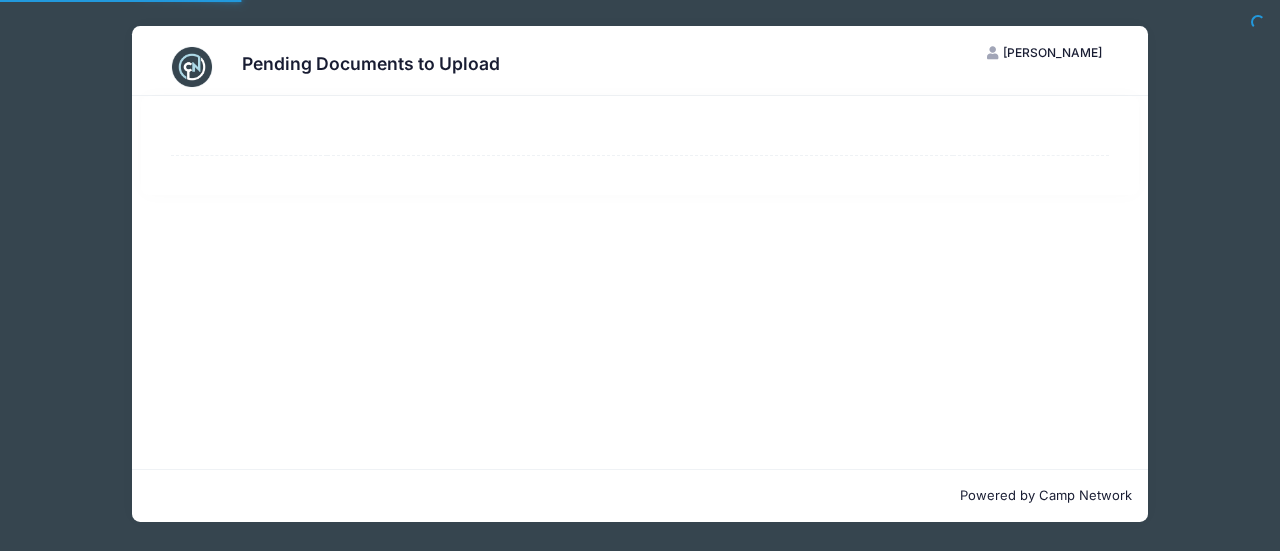 scroll, scrollTop: 0, scrollLeft: 0, axis: both 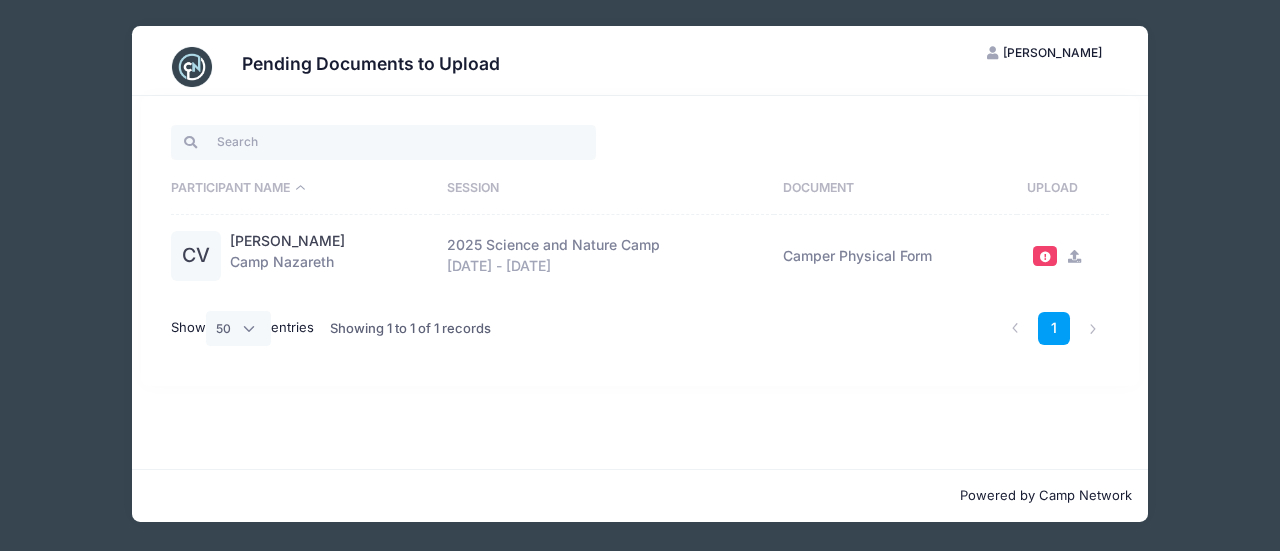click at bounding box center [1074, 256] 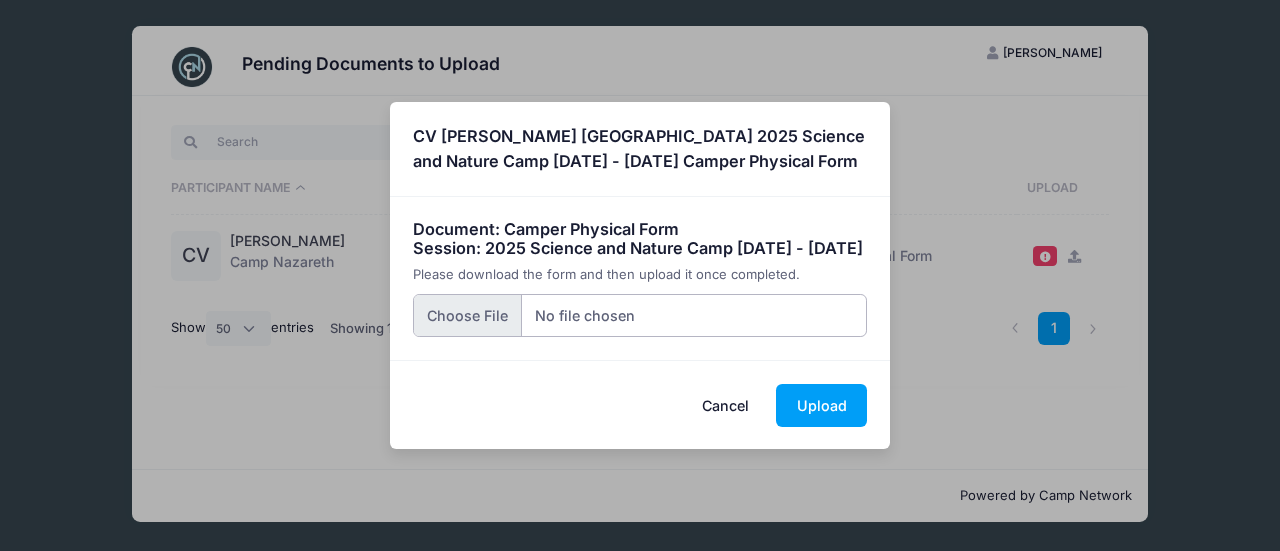 click at bounding box center [640, 315] 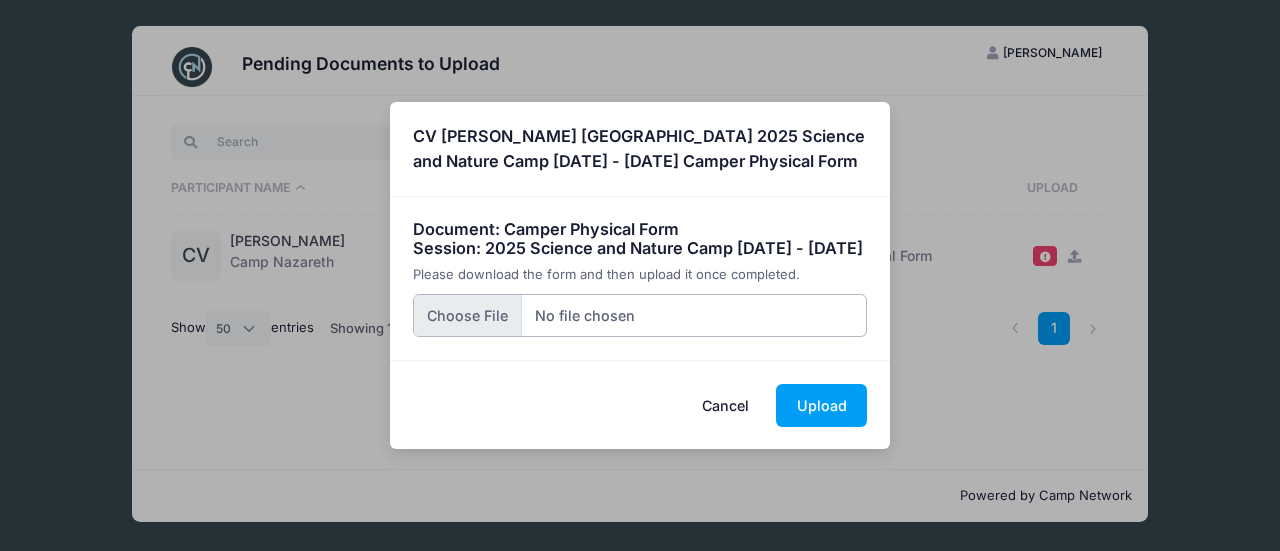 type on "C:\fakepath\CAMP NAZARETH PHYSICAL- CONSTANTINE VAYANOS.pdf" 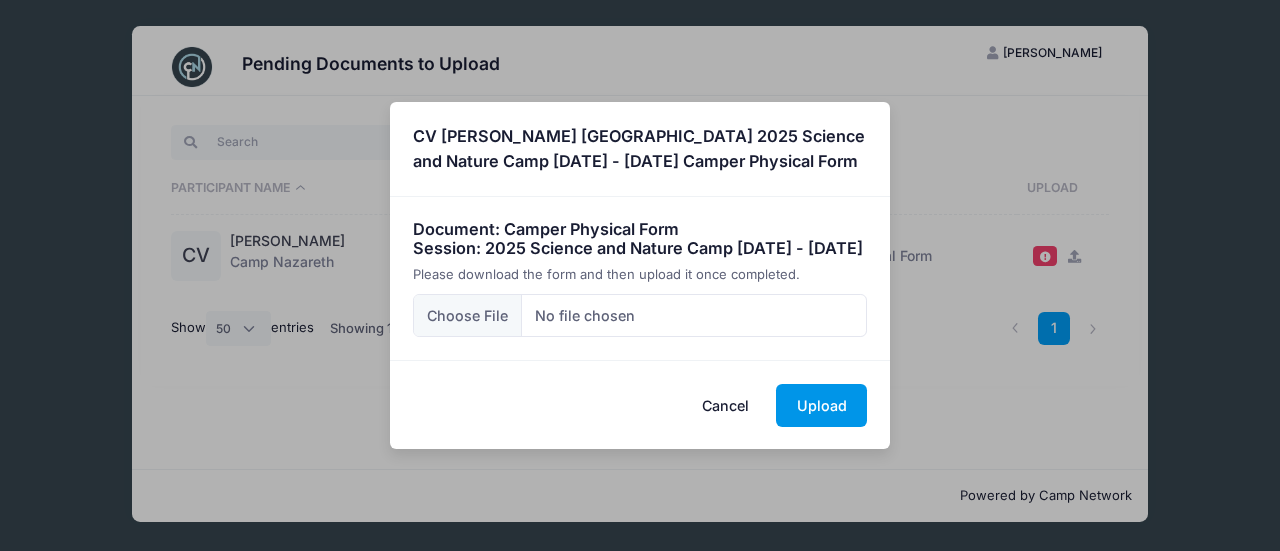 click on "Upload" at bounding box center [821, 405] 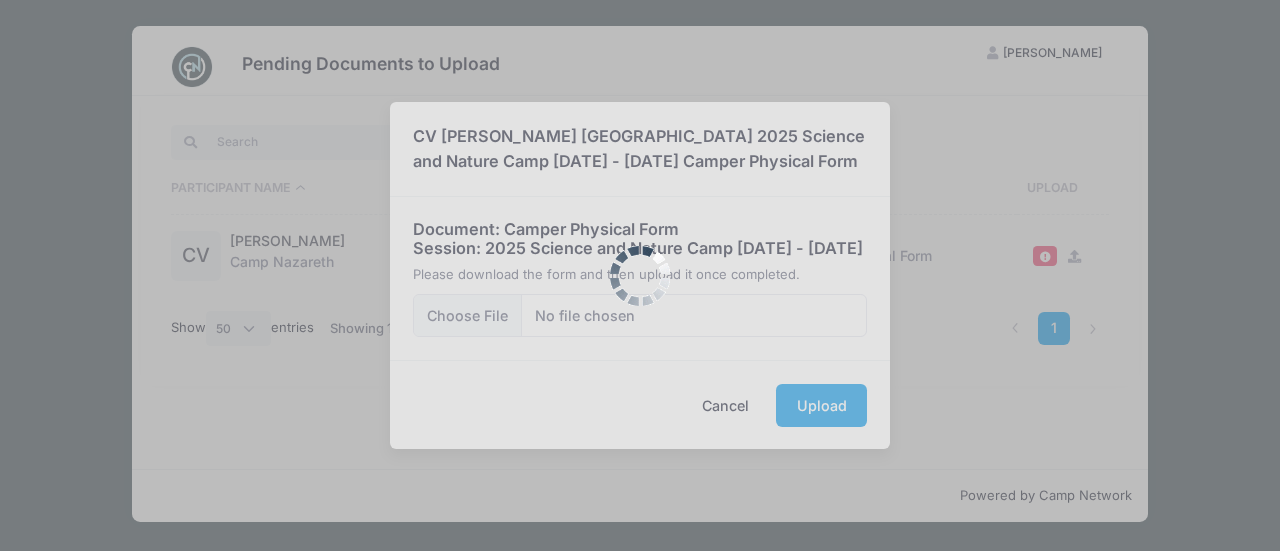 scroll, scrollTop: 0, scrollLeft: 0, axis: both 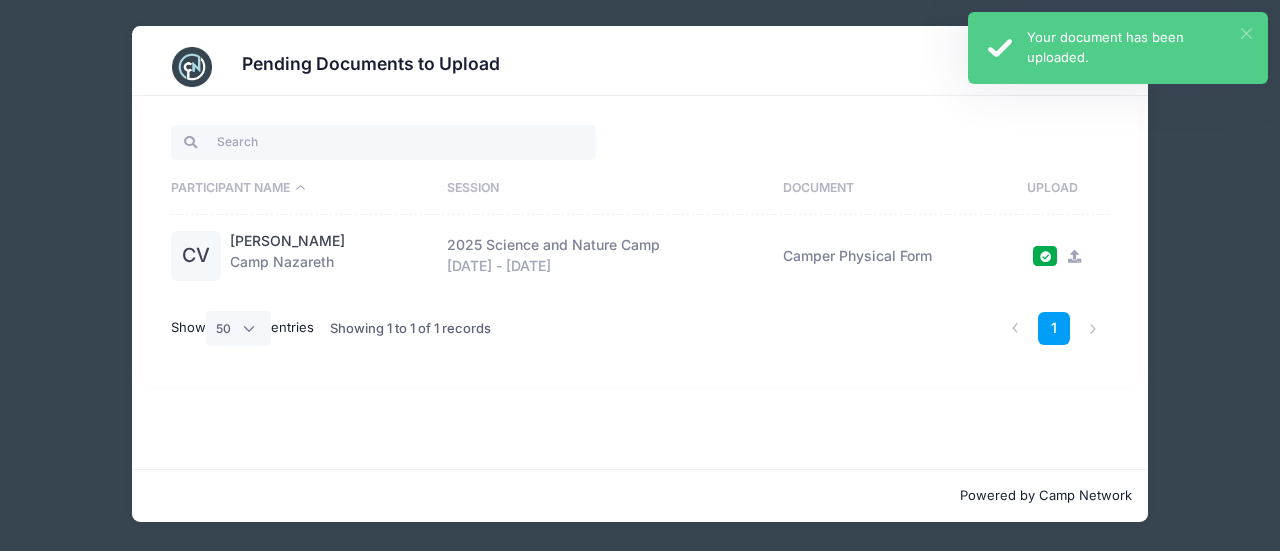 click on "×" at bounding box center (1246, 33) 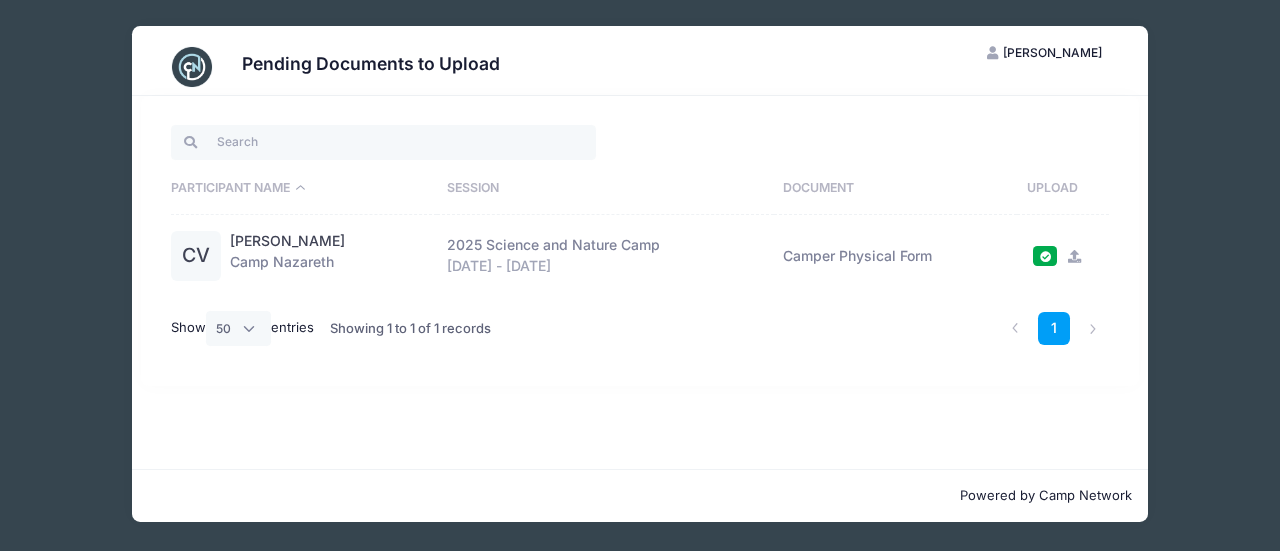 click on "[PERSON_NAME]" at bounding box center [1052, 52] 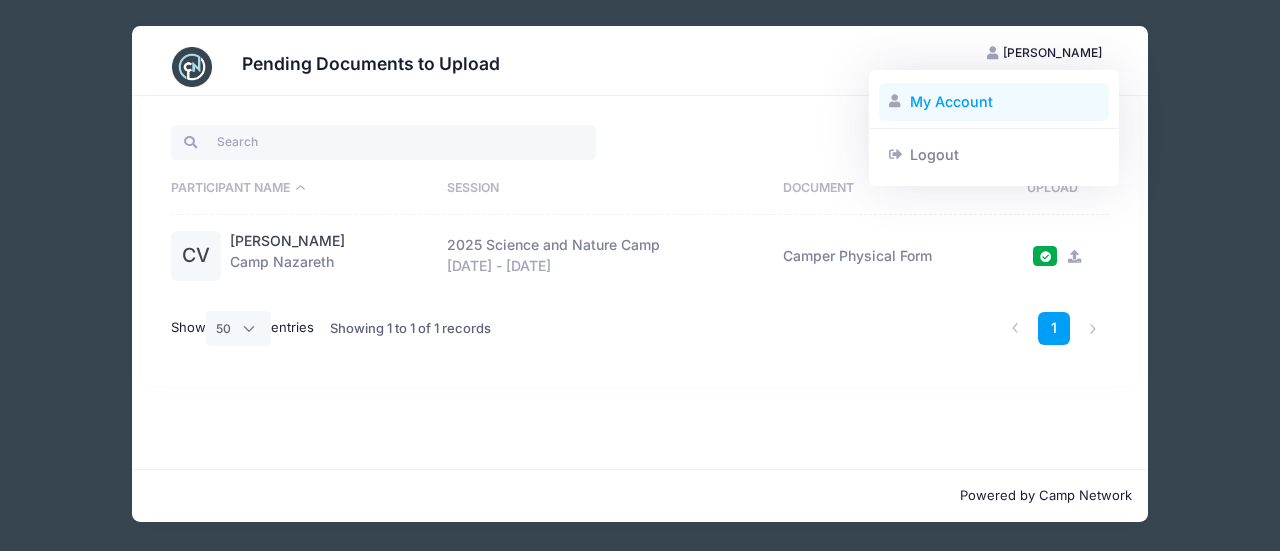 click on "My Account" at bounding box center [994, 102] 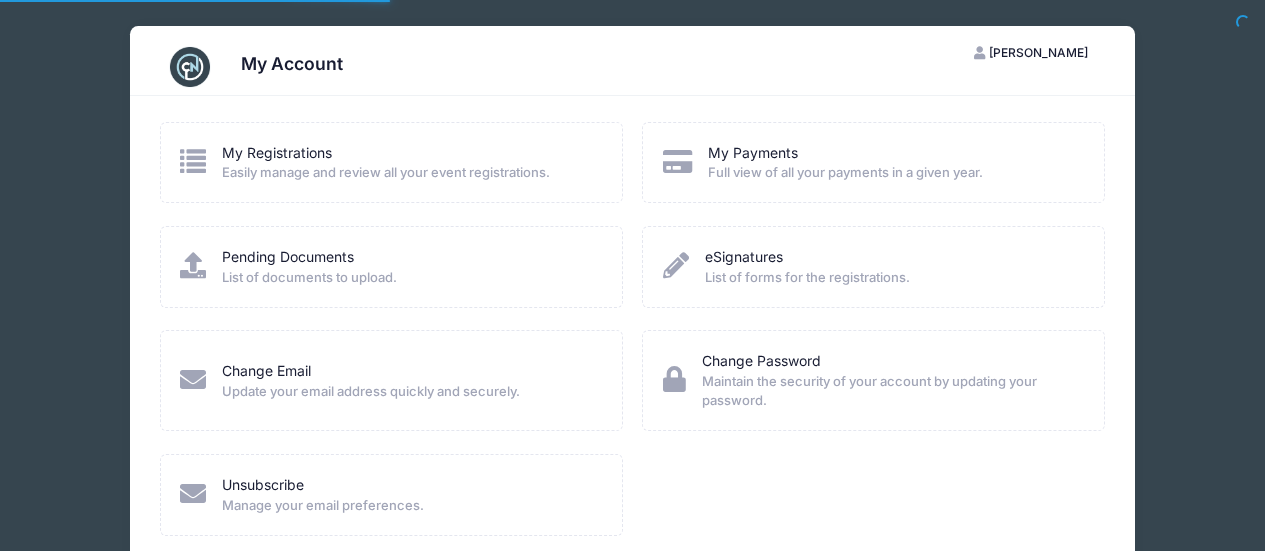 scroll, scrollTop: 0, scrollLeft: 0, axis: both 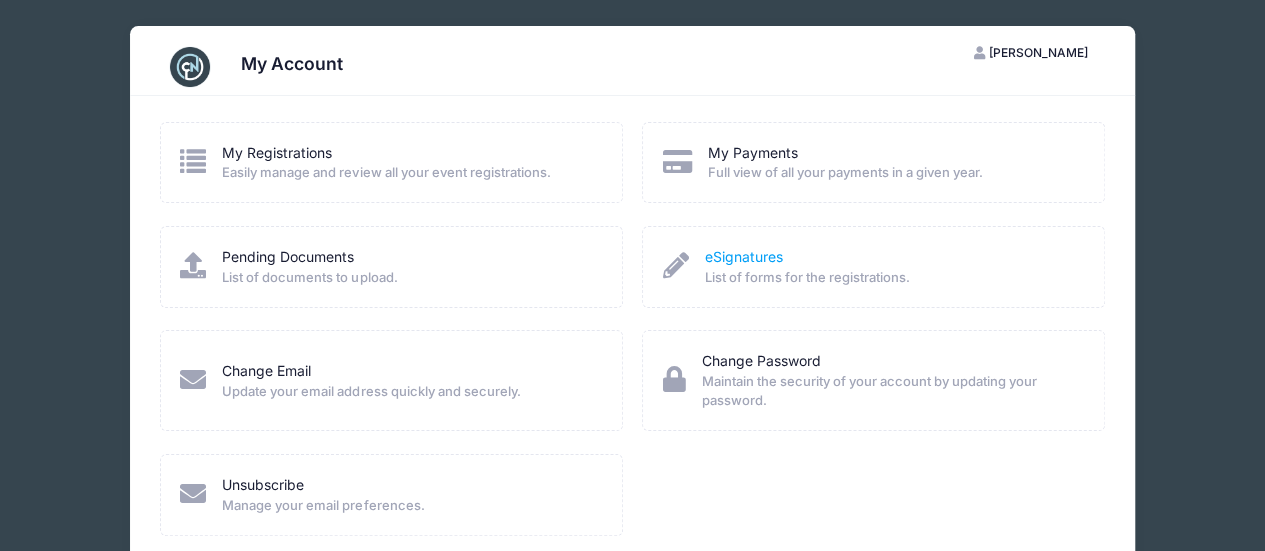 click on "eSignatures" at bounding box center (744, 256) 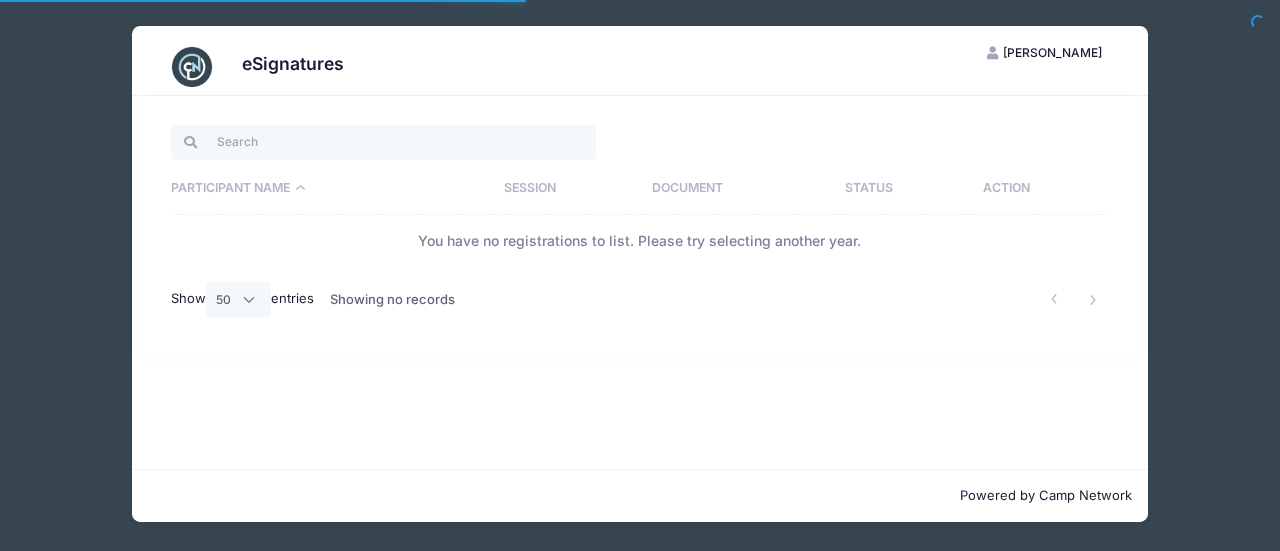select on "50" 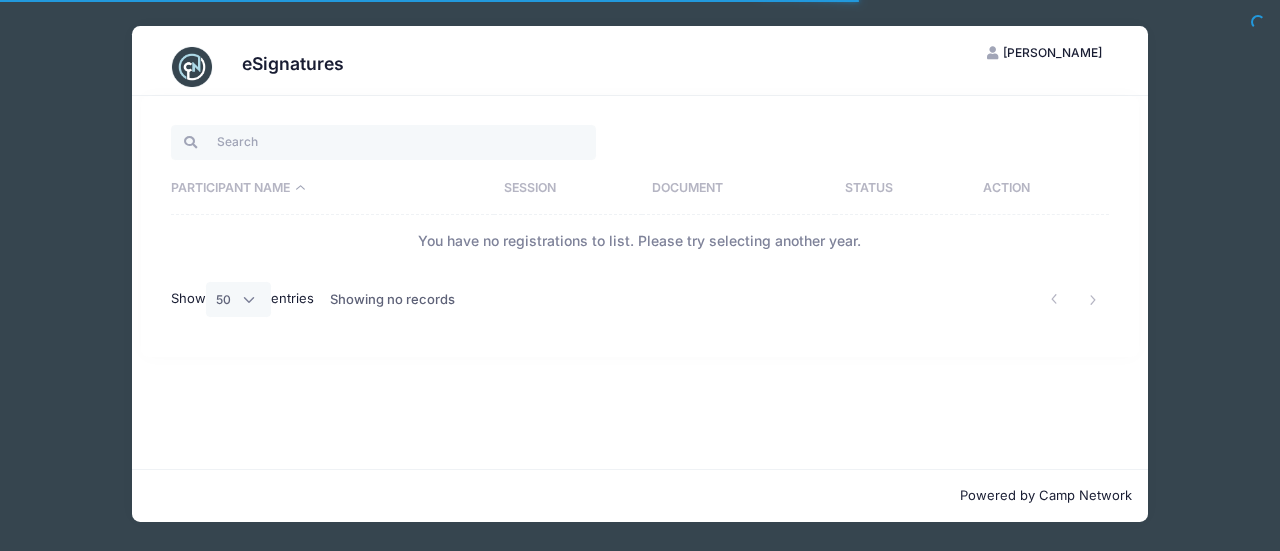 scroll, scrollTop: 0, scrollLeft: 0, axis: both 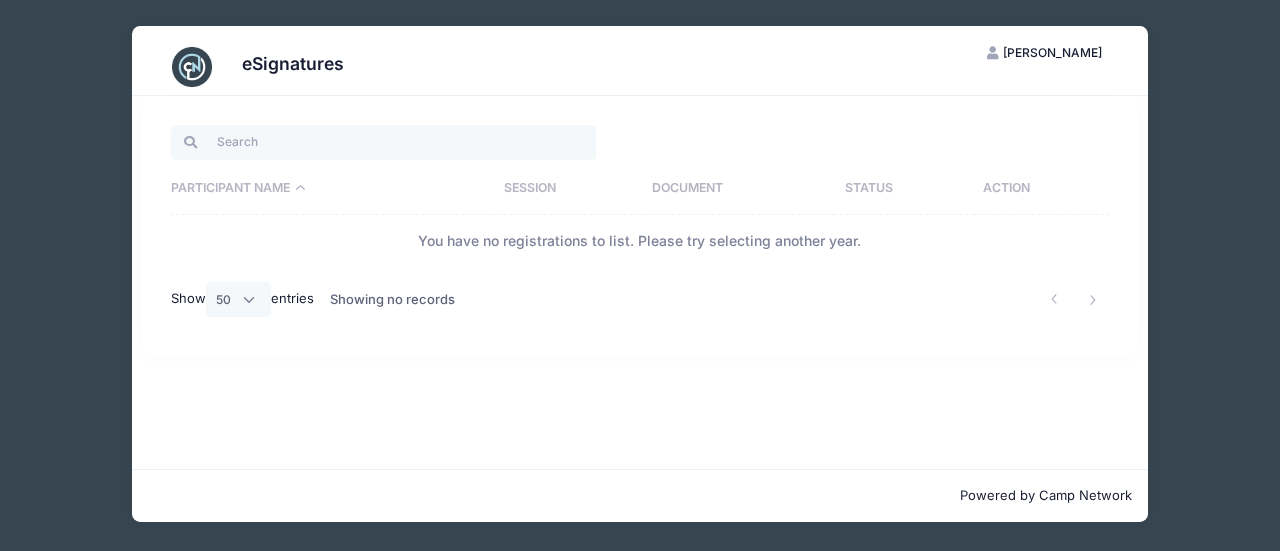 click on "[PERSON_NAME]" at bounding box center (1052, 52) 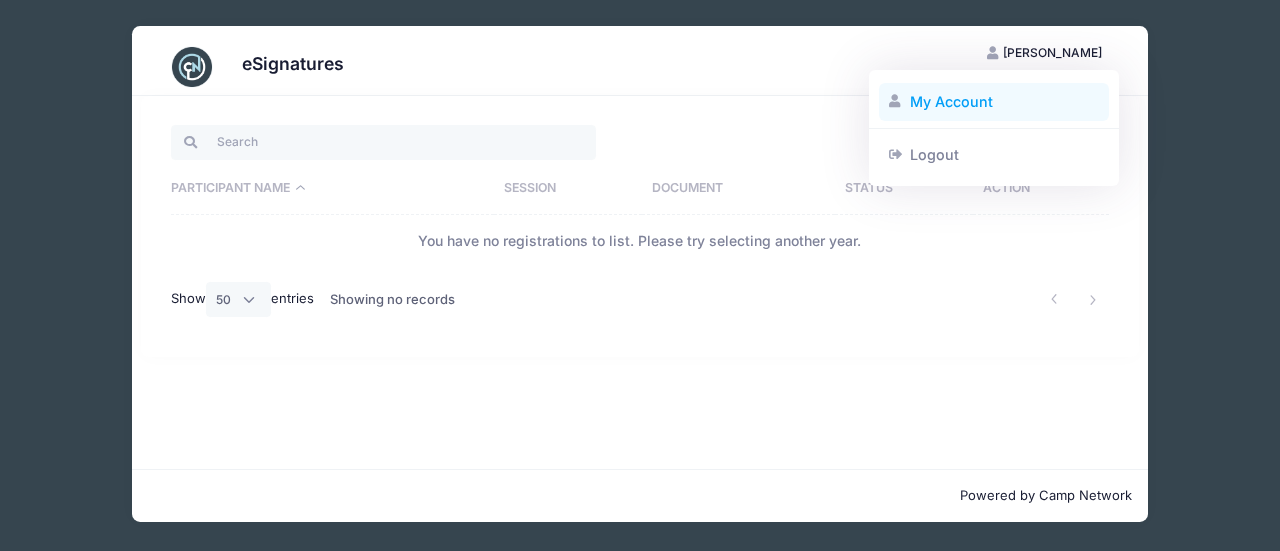 click on "My Account" at bounding box center [994, 102] 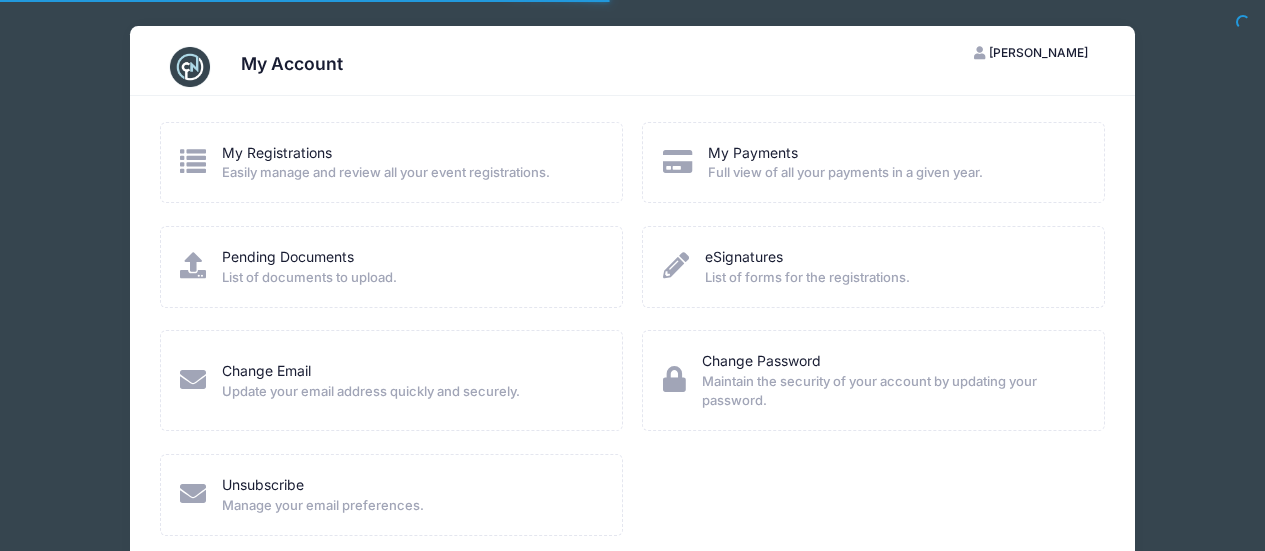 scroll, scrollTop: 0, scrollLeft: 0, axis: both 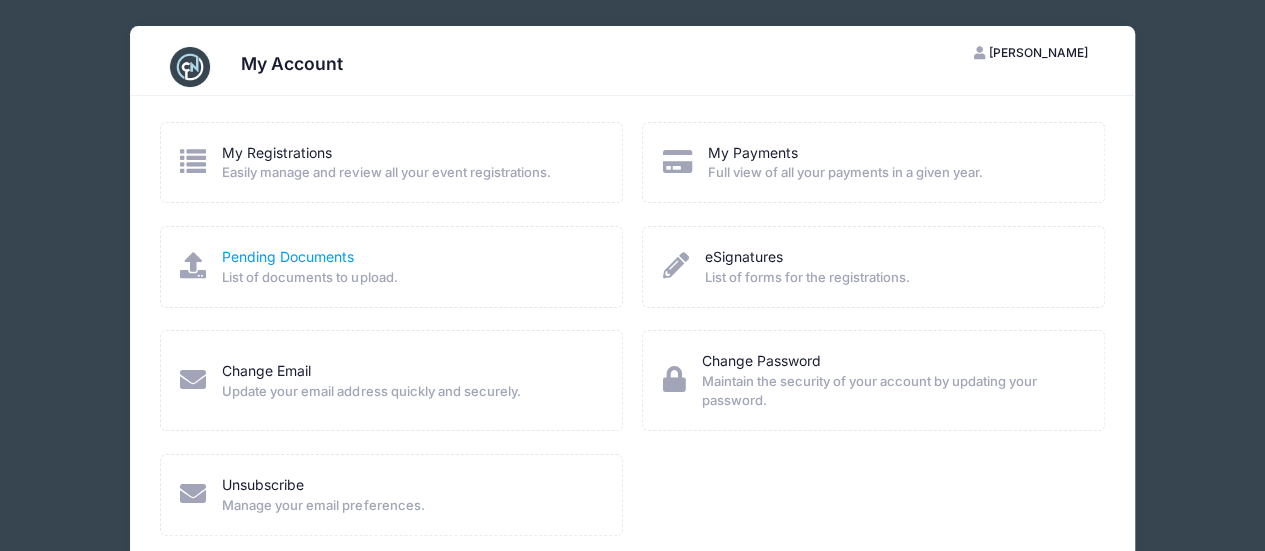 click on "Pending Documents" at bounding box center [288, 256] 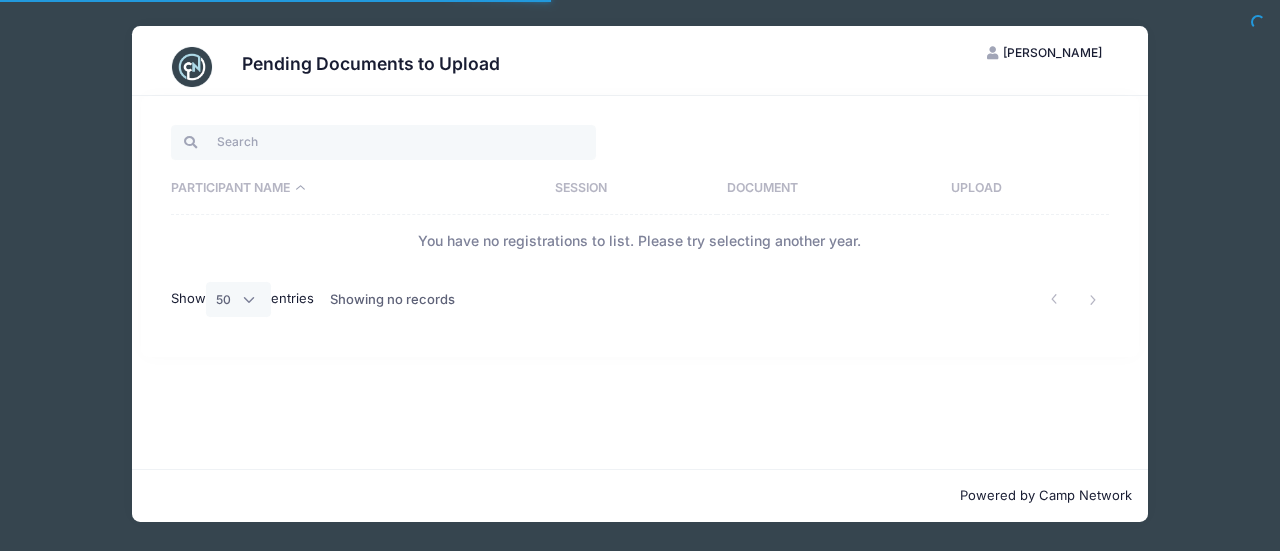 select on "50" 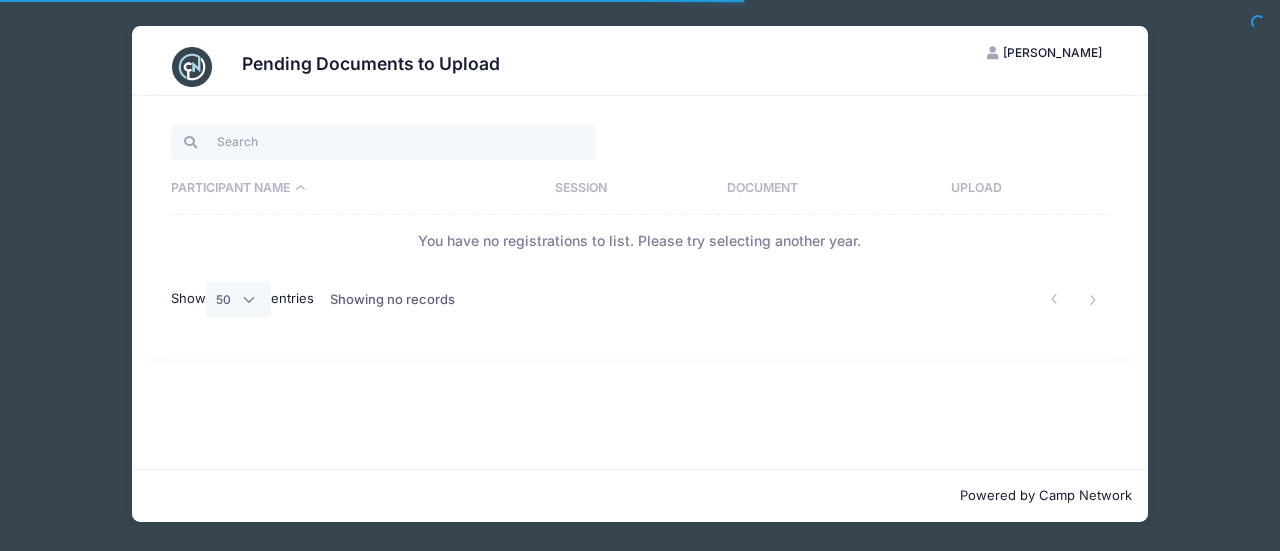 scroll, scrollTop: 0, scrollLeft: 0, axis: both 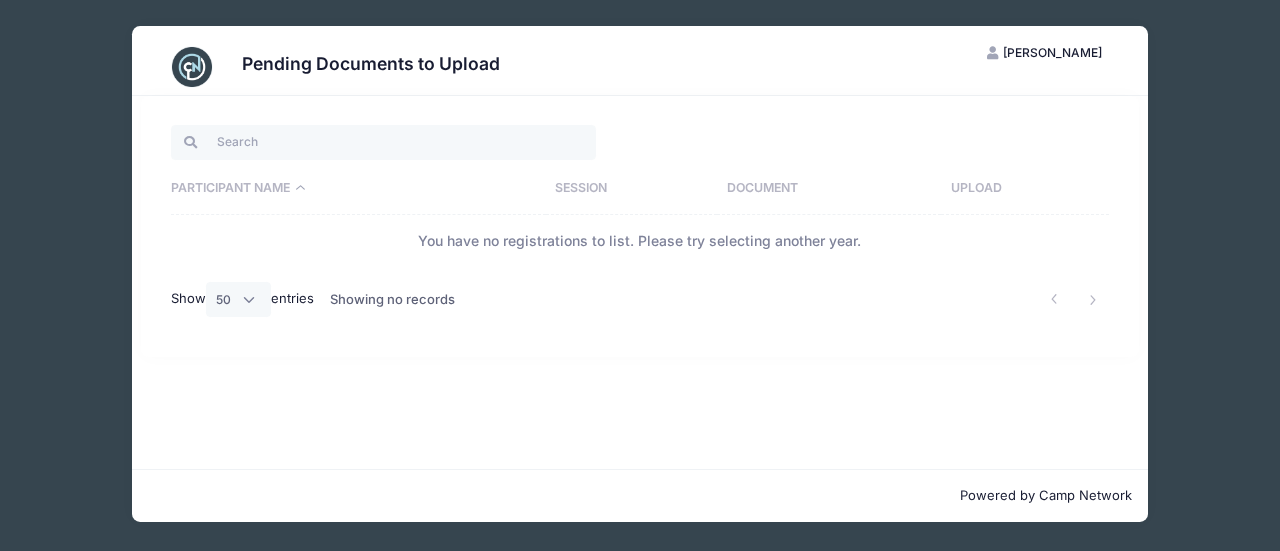 click on "[PERSON_NAME]" at bounding box center [1052, 52] 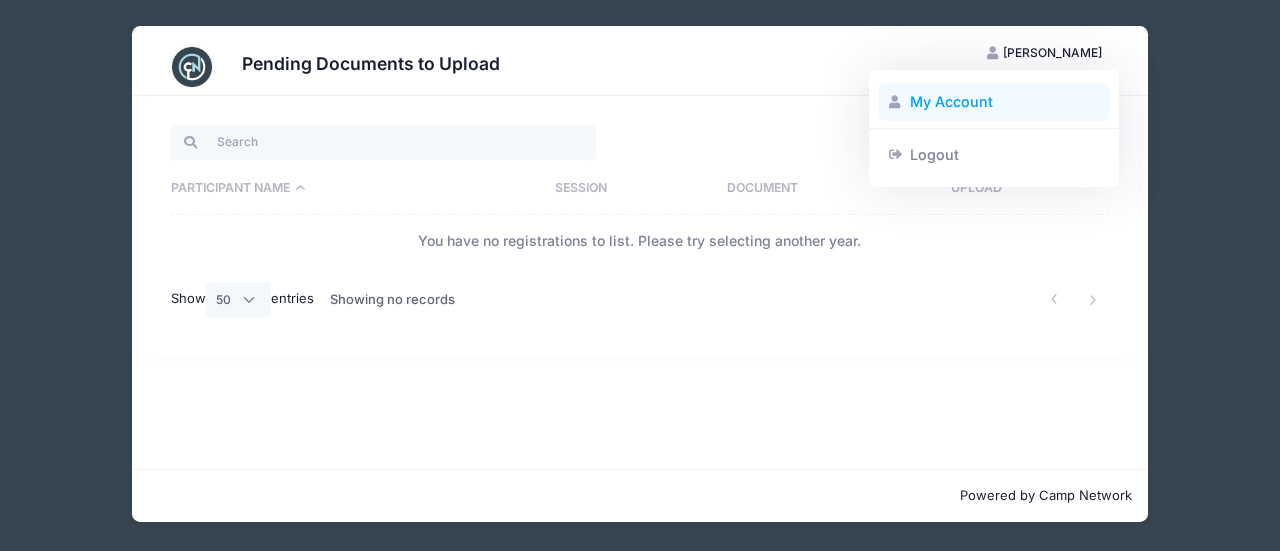 click on "My Account" at bounding box center [994, 102] 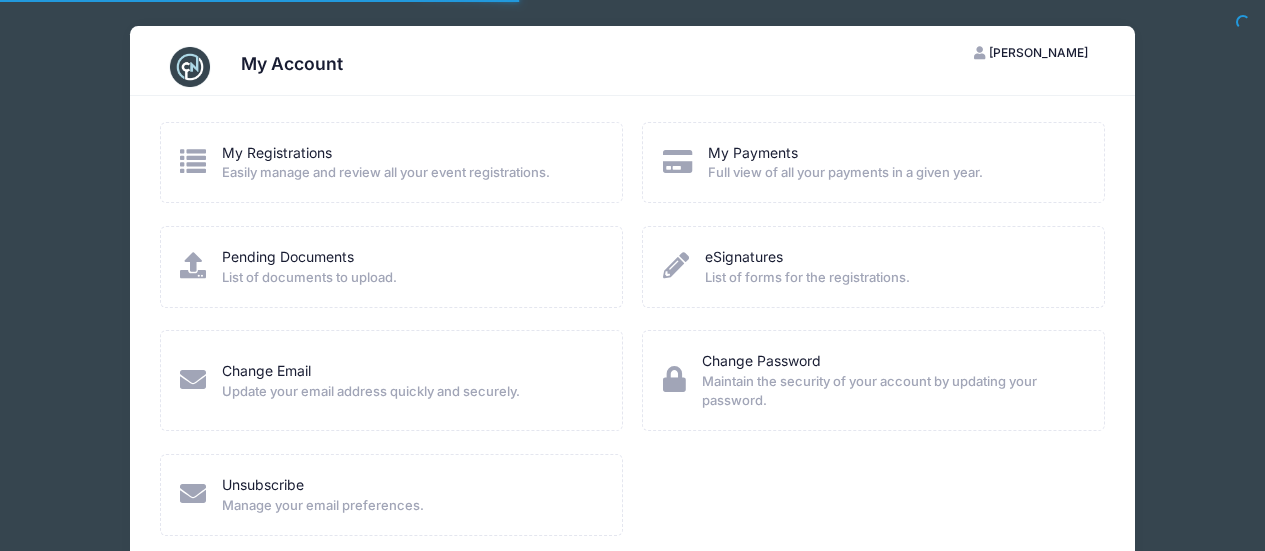 scroll, scrollTop: 0, scrollLeft: 0, axis: both 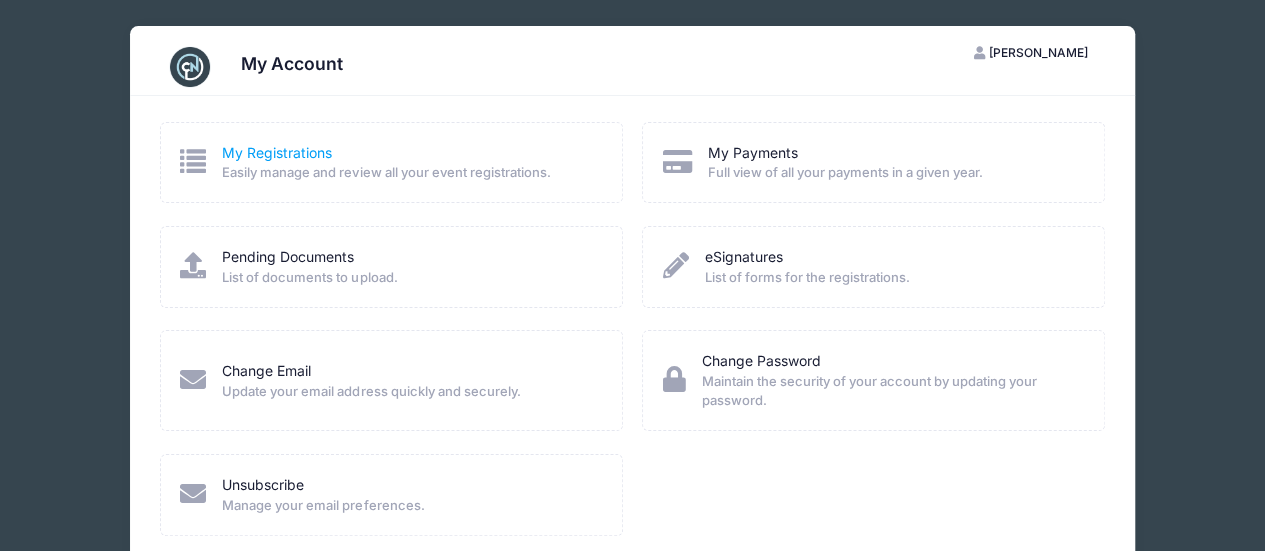click on "My Registrations" at bounding box center [277, 152] 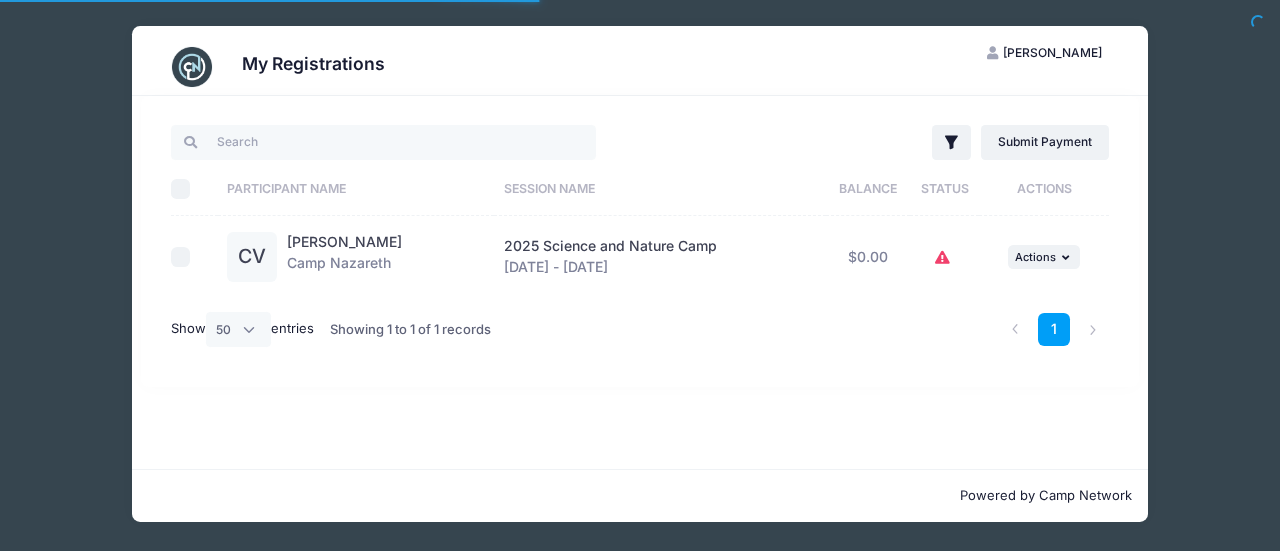 select on "50" 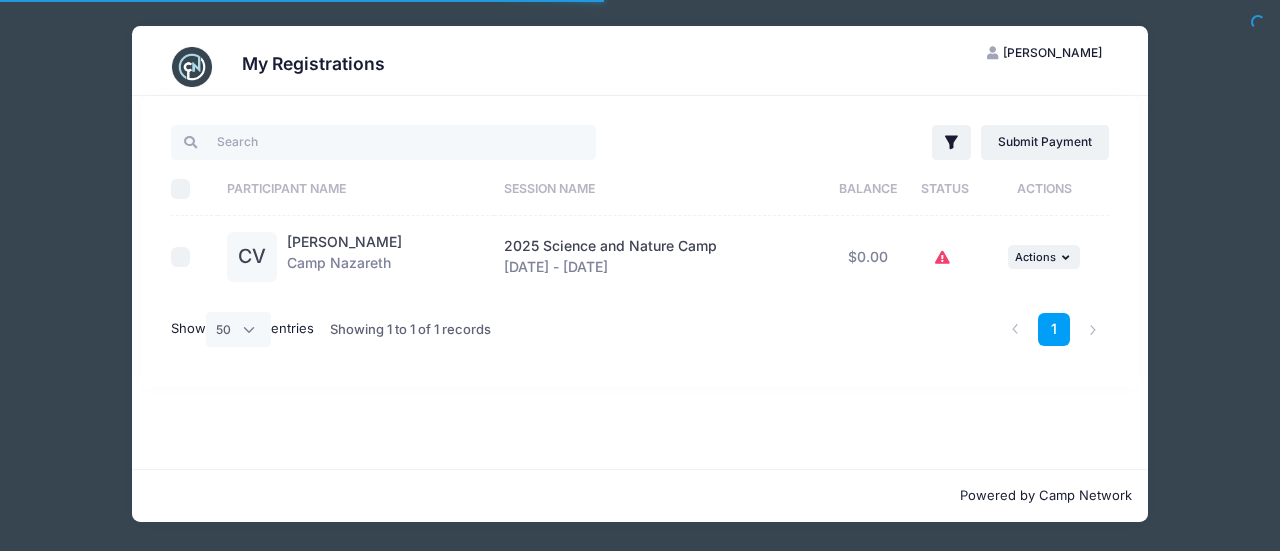 scroll, scrollTop: 0, scrollLeft: 0, axis: both 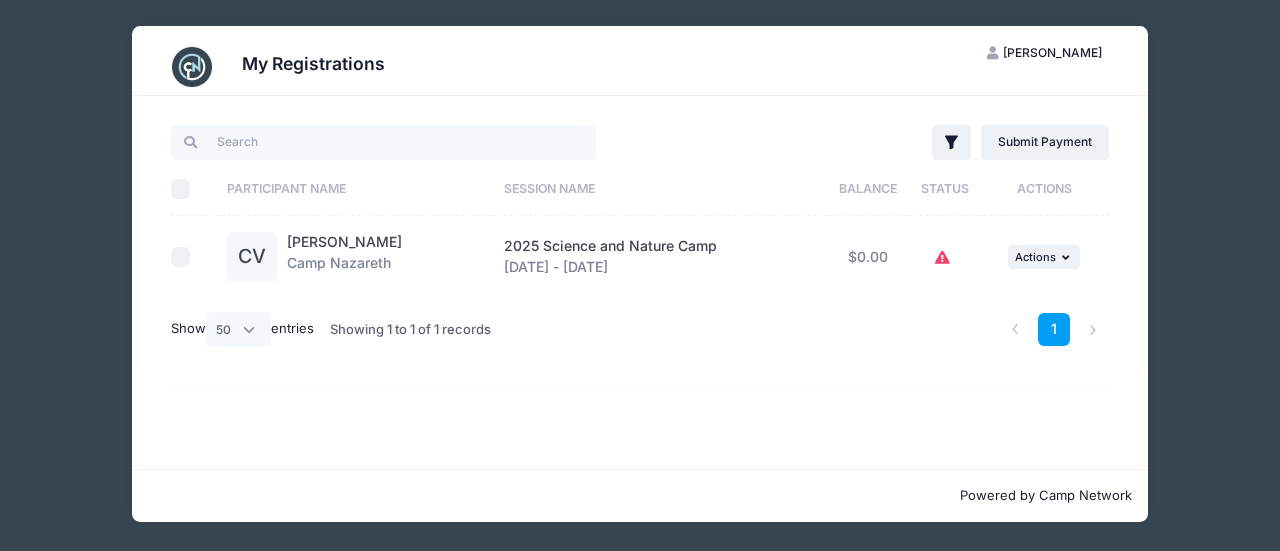 click 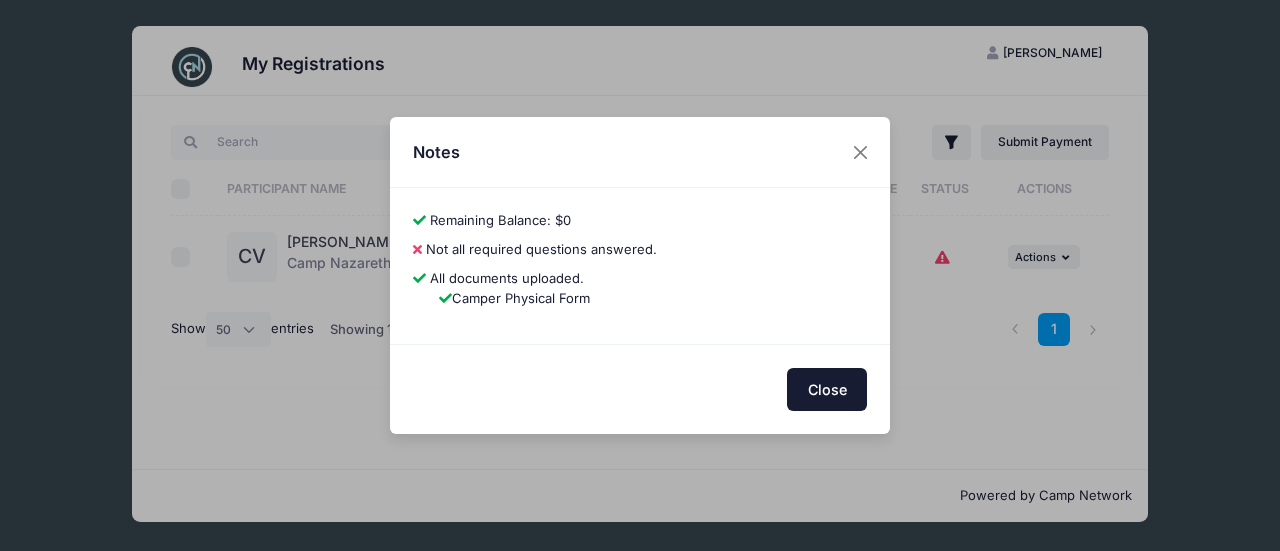 click on "Close" at bounding box center (827, 389) 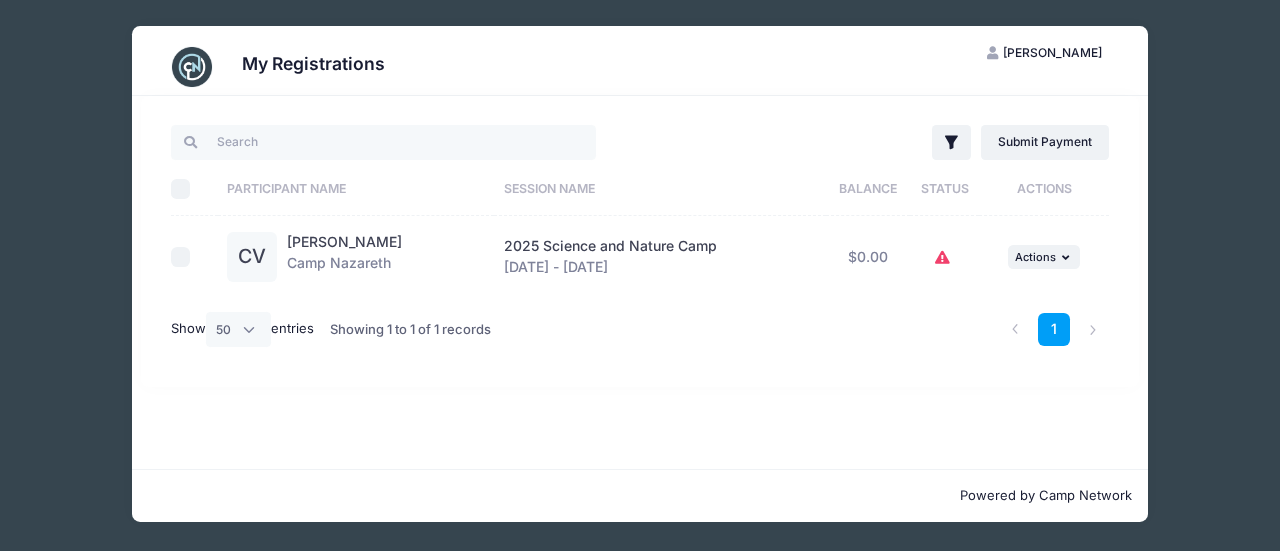 click 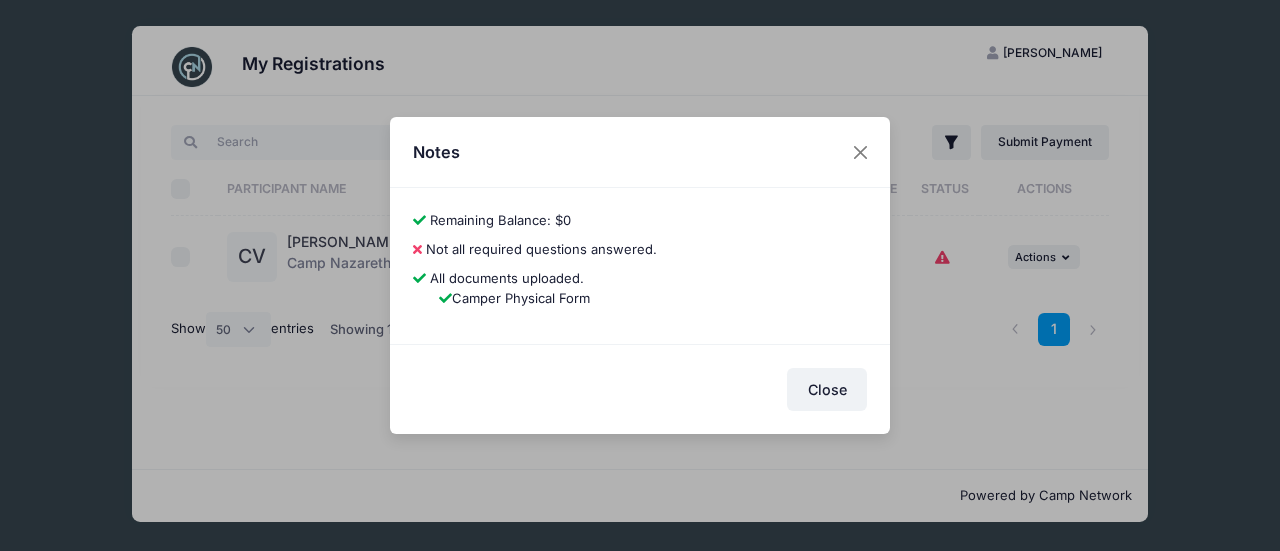 click on "Not all required questions answered." at bounding box center [541, 249] 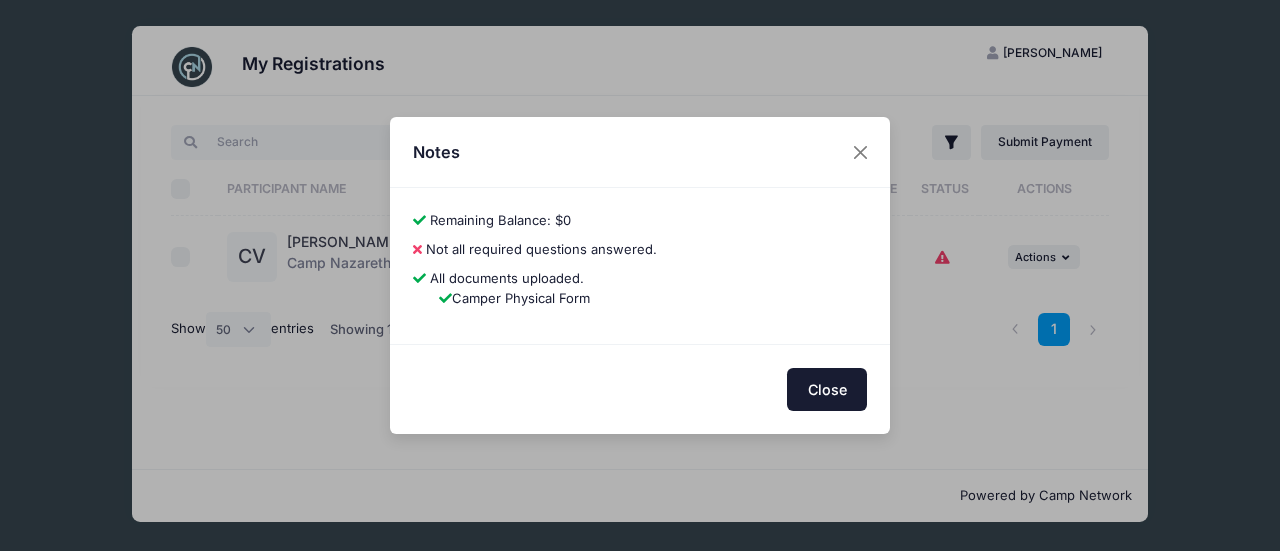 click on "Close" at bounding box center [827, 389] 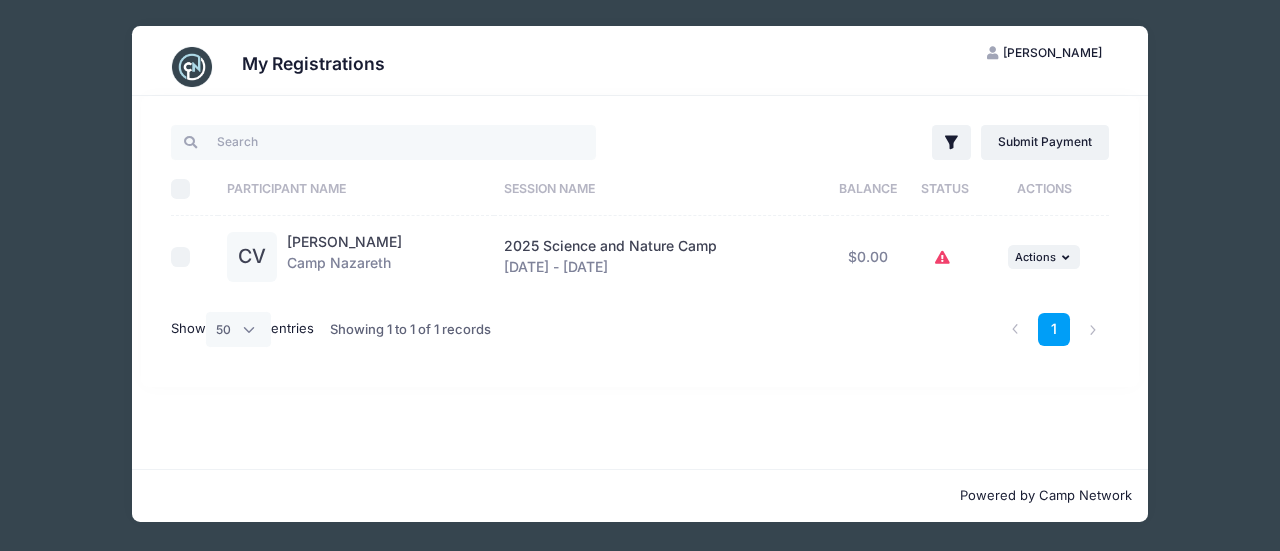 click on "[PERSON_NAME]" at bounding box center (1052, 52) 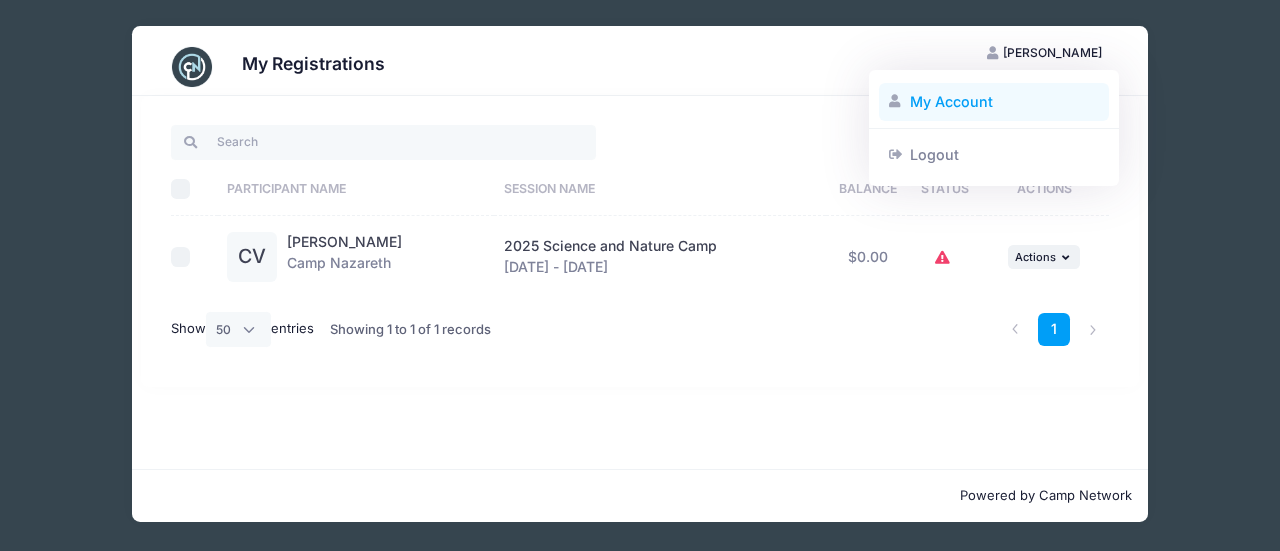 click on "My Account" at bounding box center [994, 102] 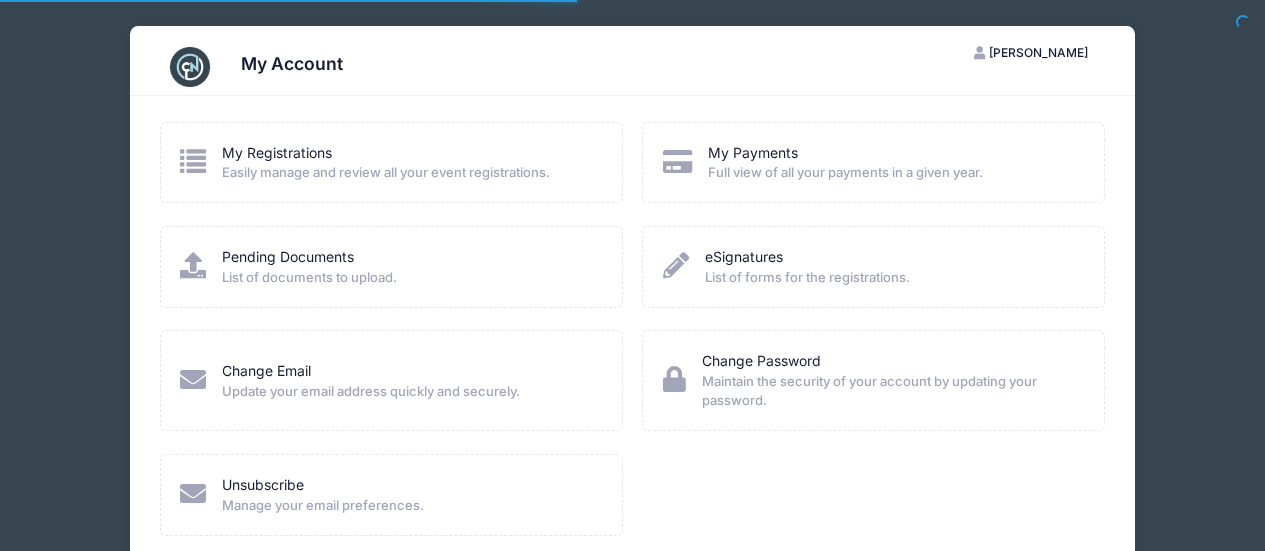 scroll, scrollTop: 0, scrollLeft: 0, axis: both 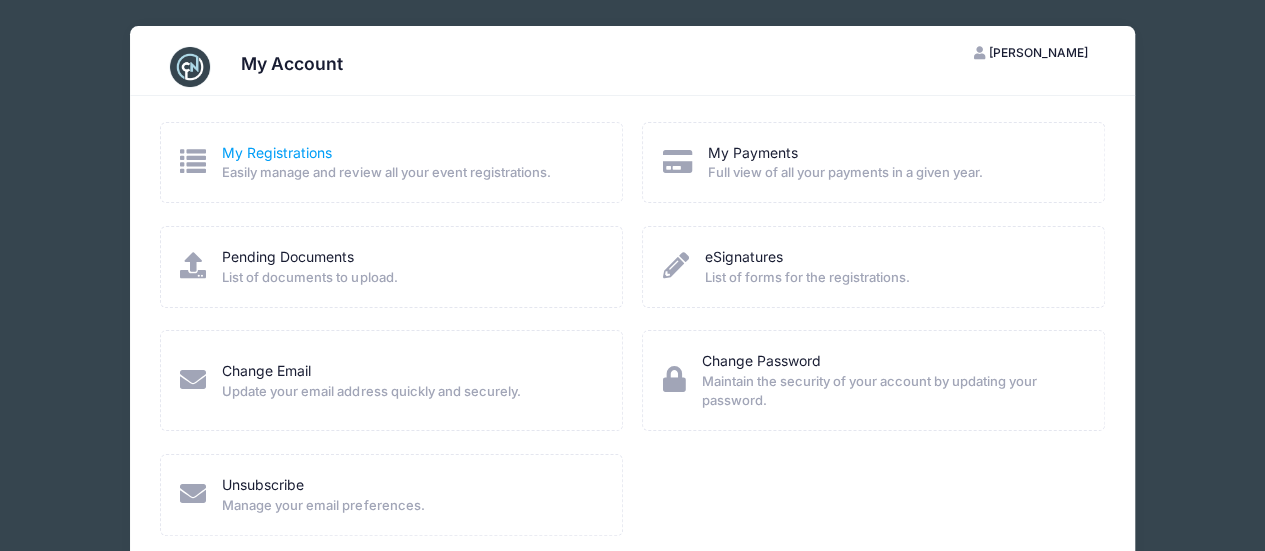 click on "My Registrations" at bounding box center [277, 152] 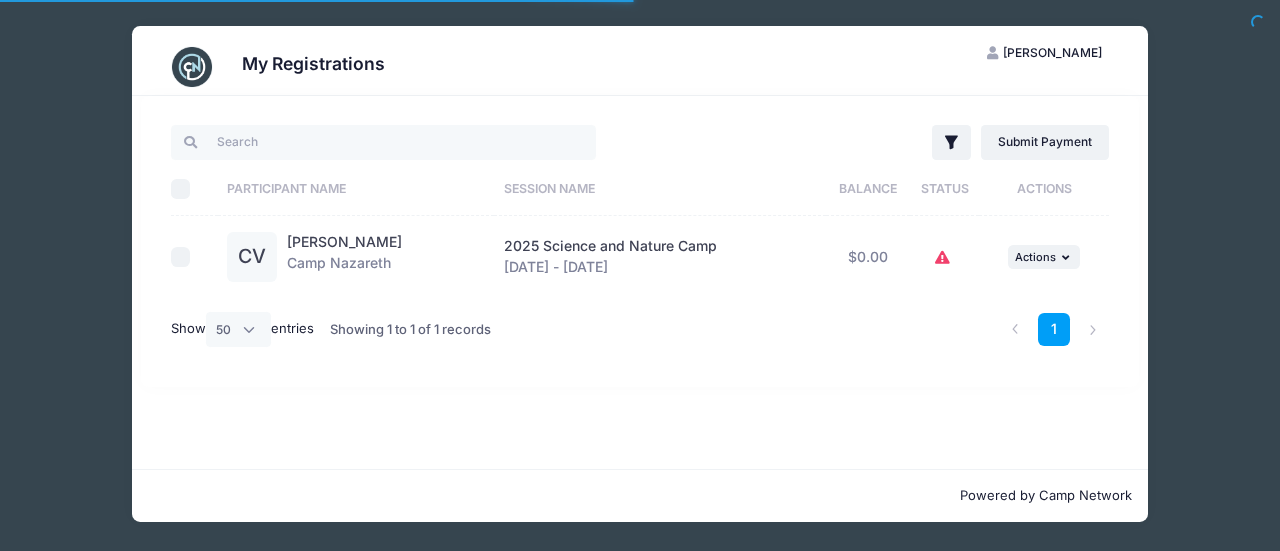 select on "50" 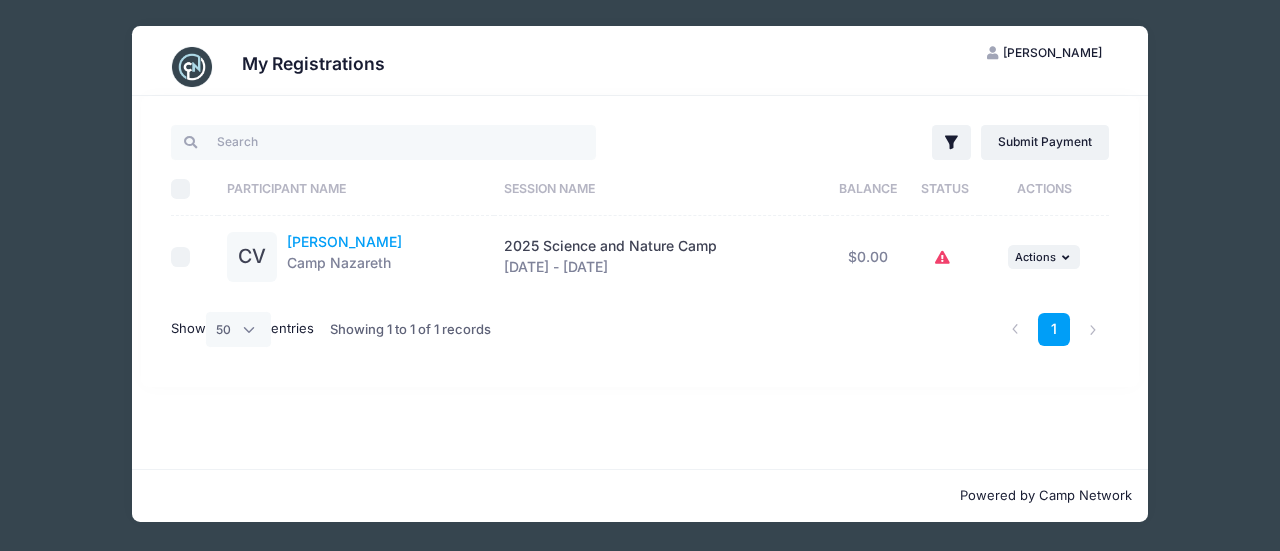 click on "[PERSON_NAME]" at bounding box center [344, 241] 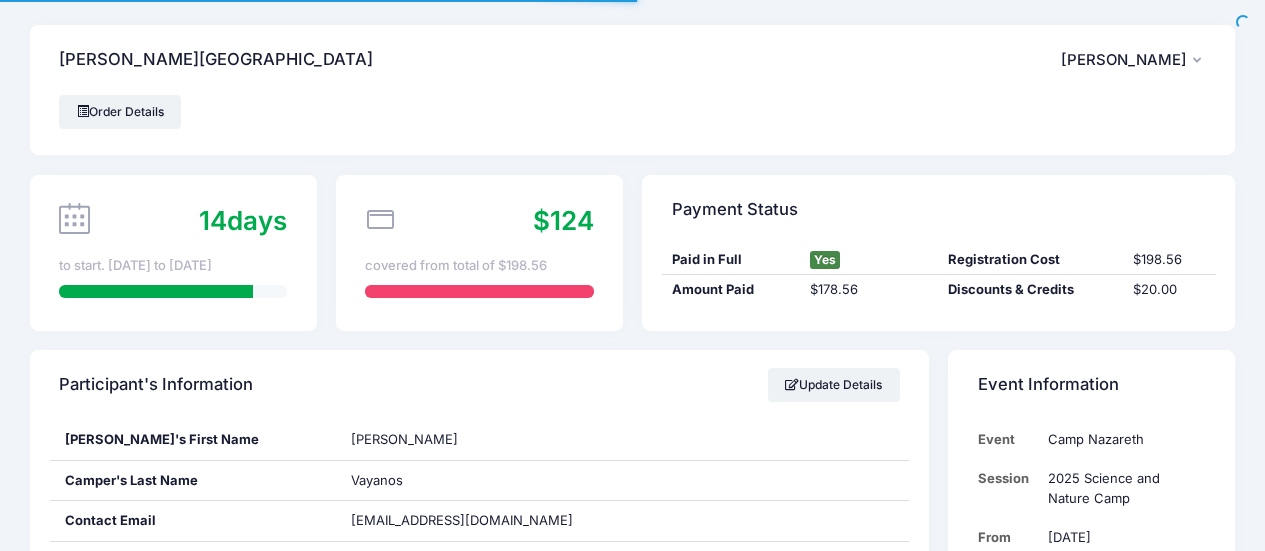 scroll, scrollTop: 0, scrollLeft: 0, axis: both 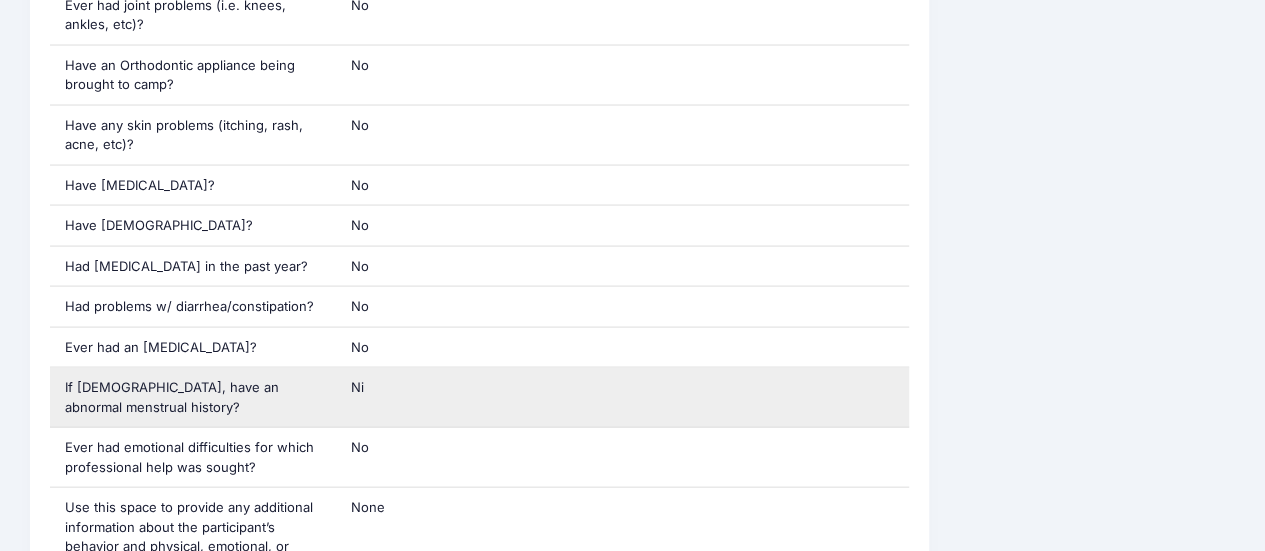 click on "Ni" at bounding box center [622, 397] 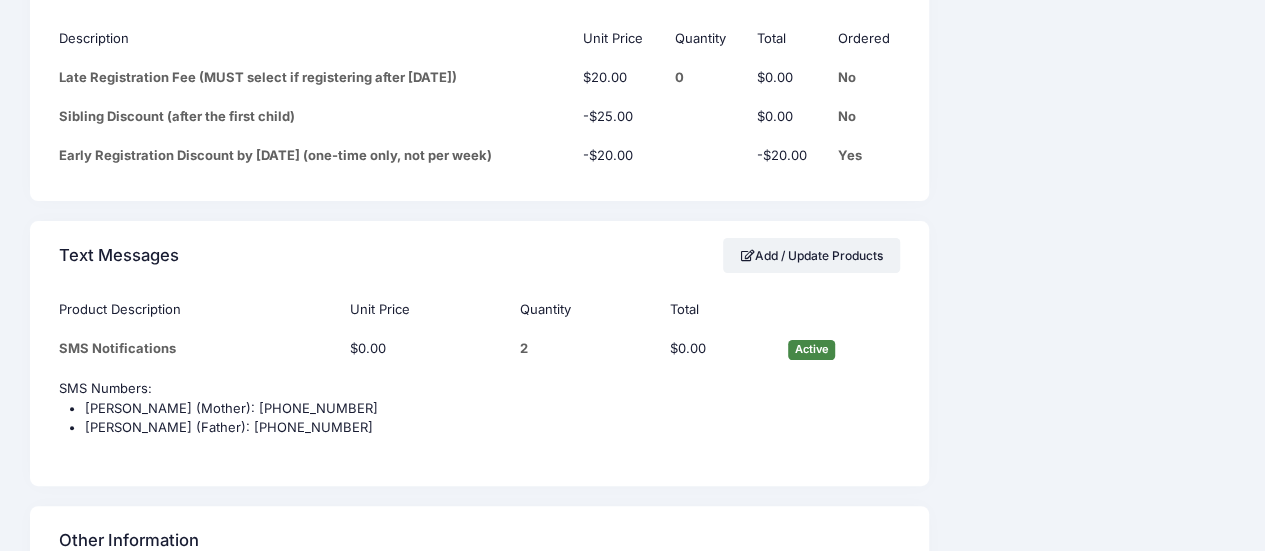 scroll, scrollTop: 7839, scrollLeft: 0, axis: vertical 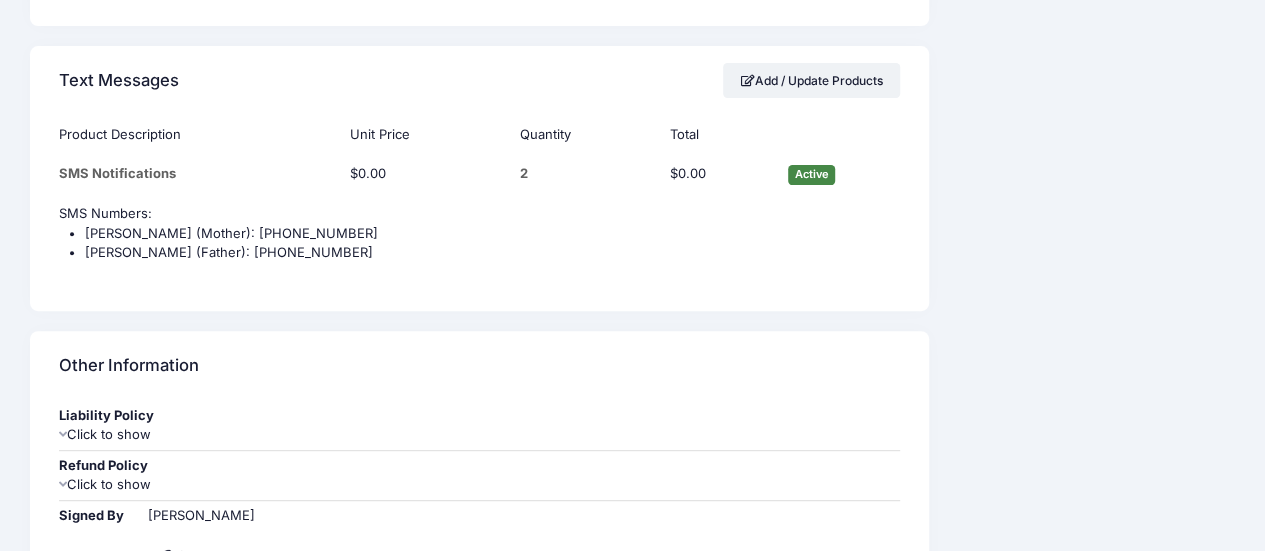 click on "Click to show" at bounding box center (479, 435) 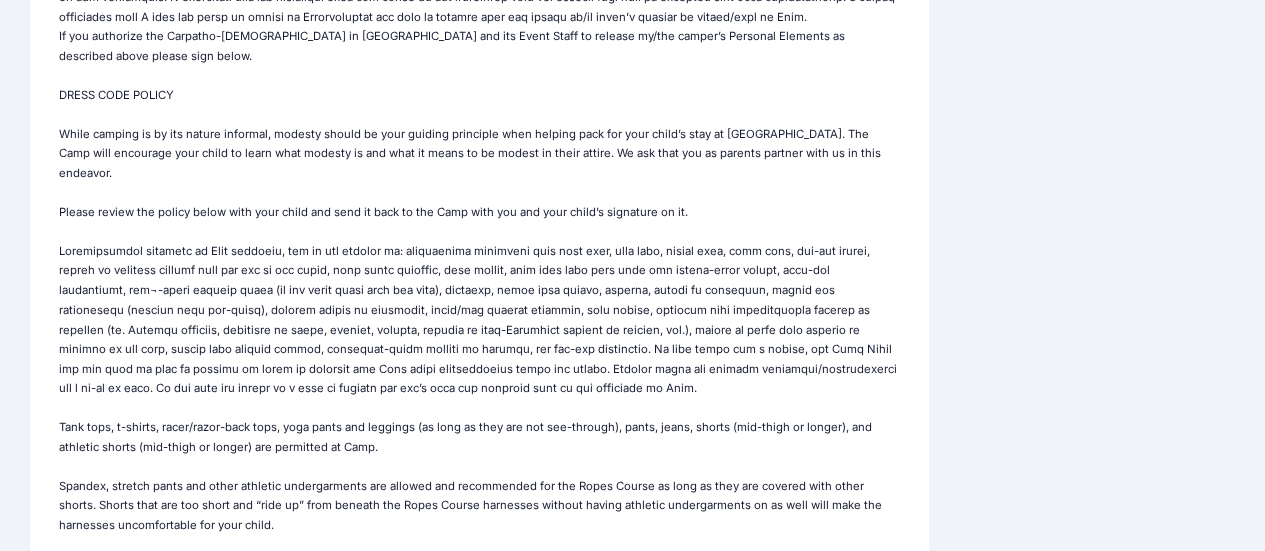 scroll, scrollTop: 9360, scrollLeft: 0, axis: vertical 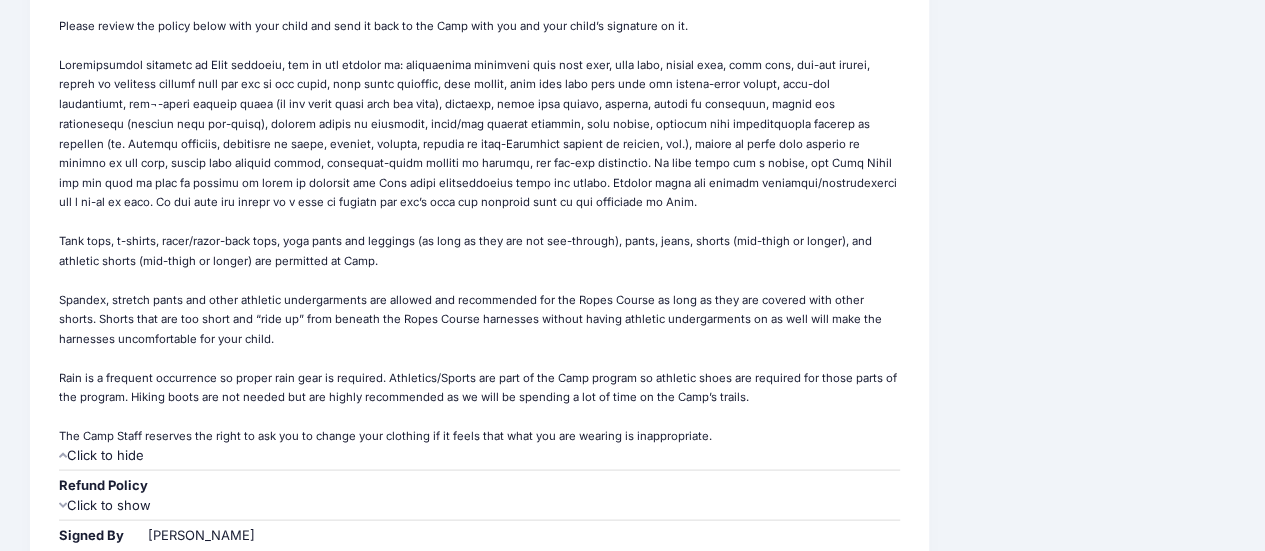 click on "Click to show" at bounding box center (479, 505) 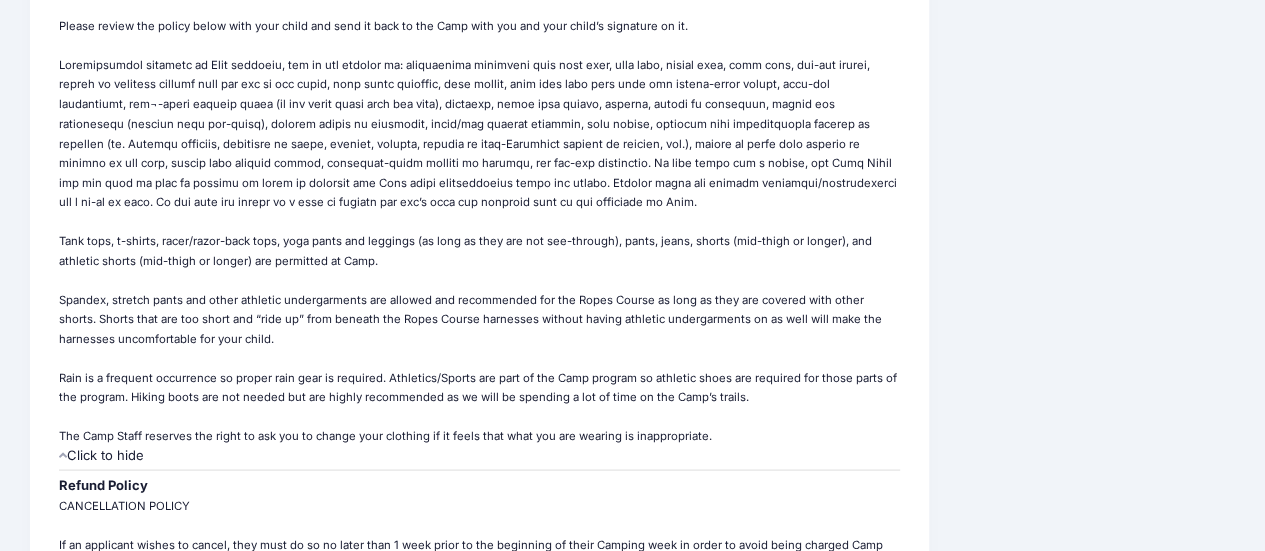 scroll, scrollTop: 9458, scrollLeft: 0, axis: vertical 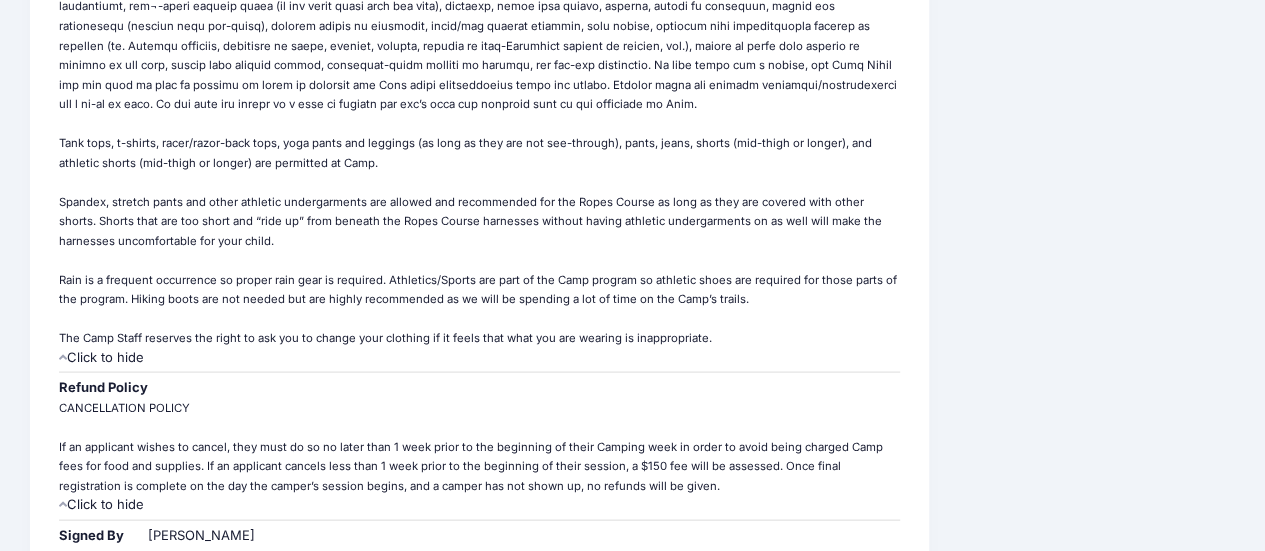 click on "My Registrations" at bounding box center (116, 725) 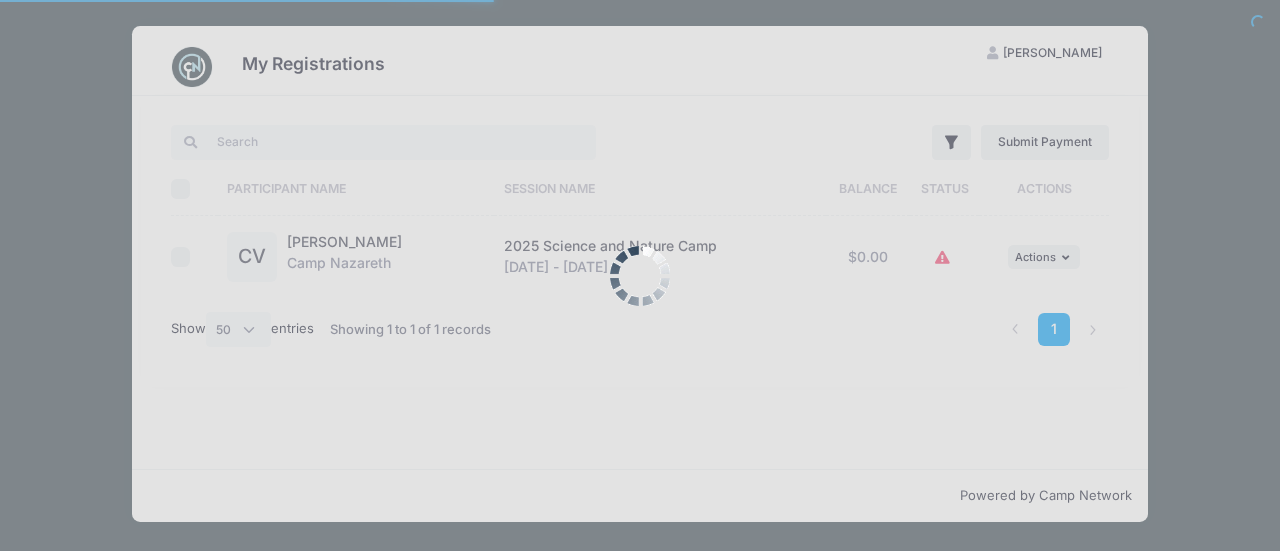 select on "50" 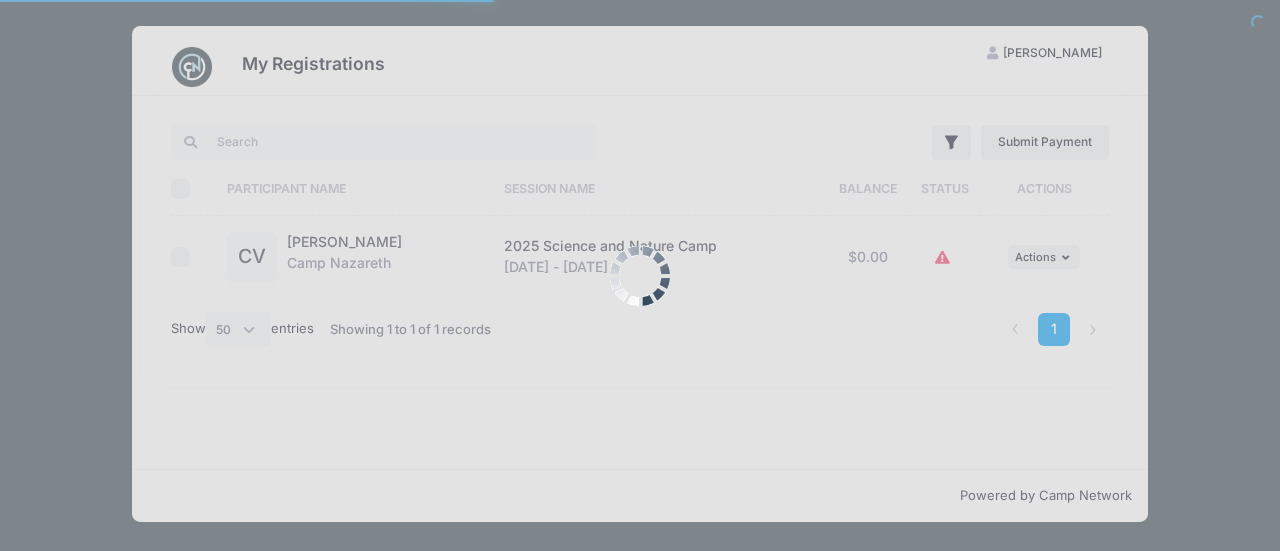 scroll, scrollTop: 0, scrollLeft: 0, axis: both 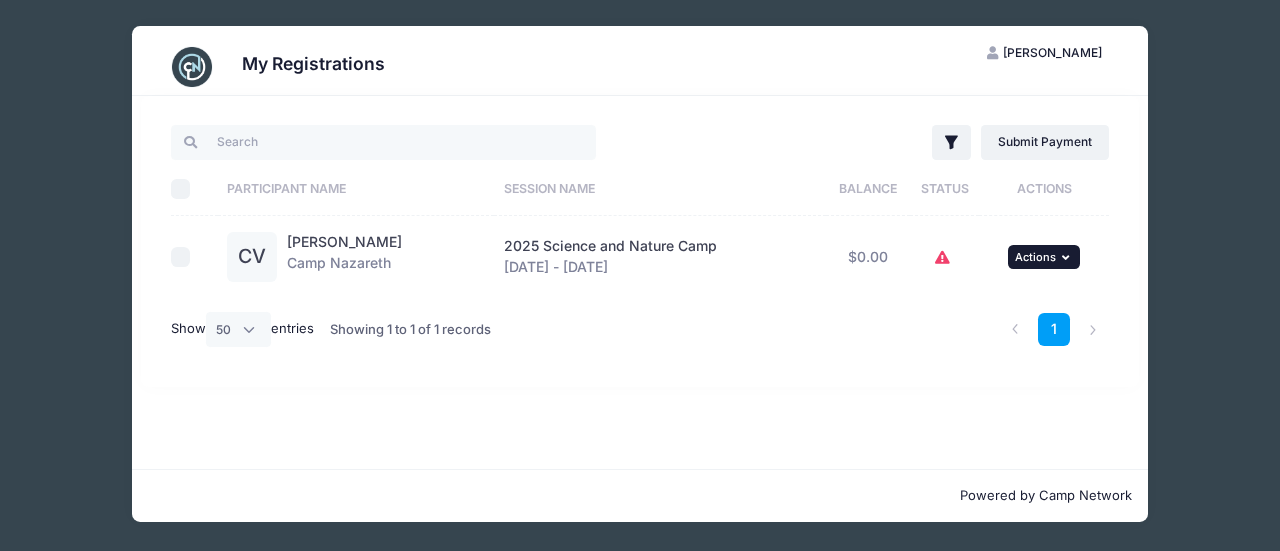 click on "Actions" at bounding box center (1035, 257) 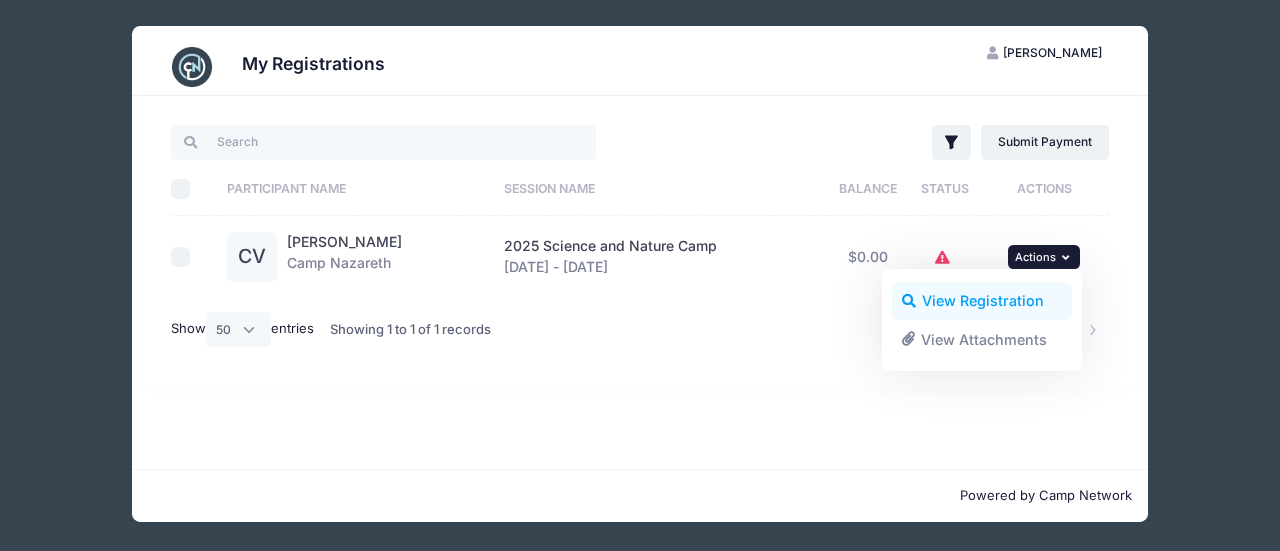 click on "View Registration" at bounding box center (982, 301) 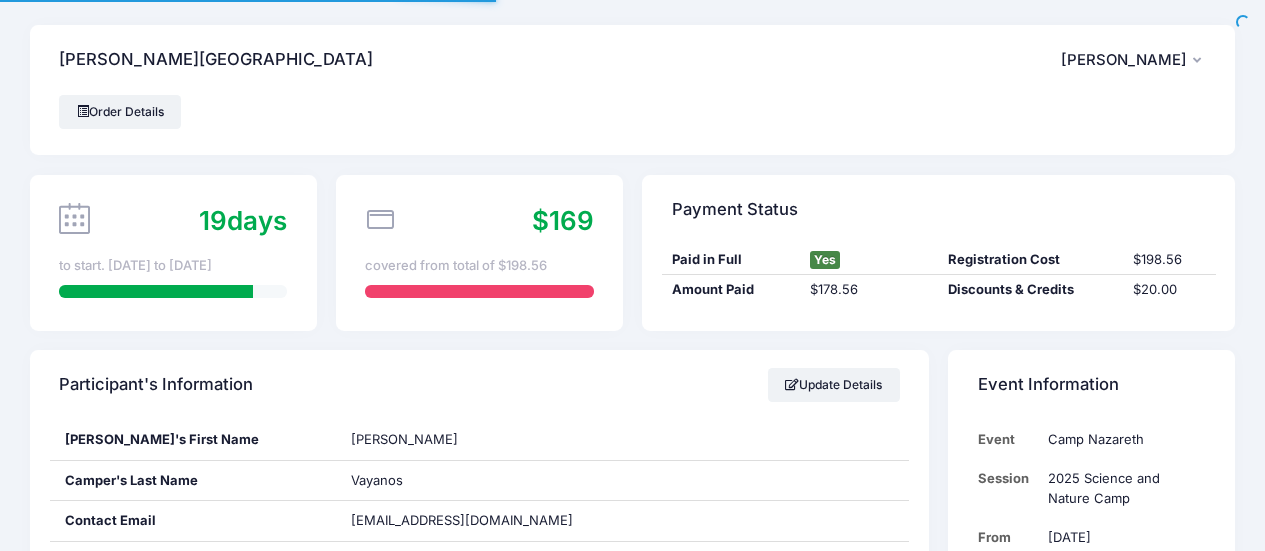 scroll, scrollTop: 0, scrollLeft: 0, axis: both 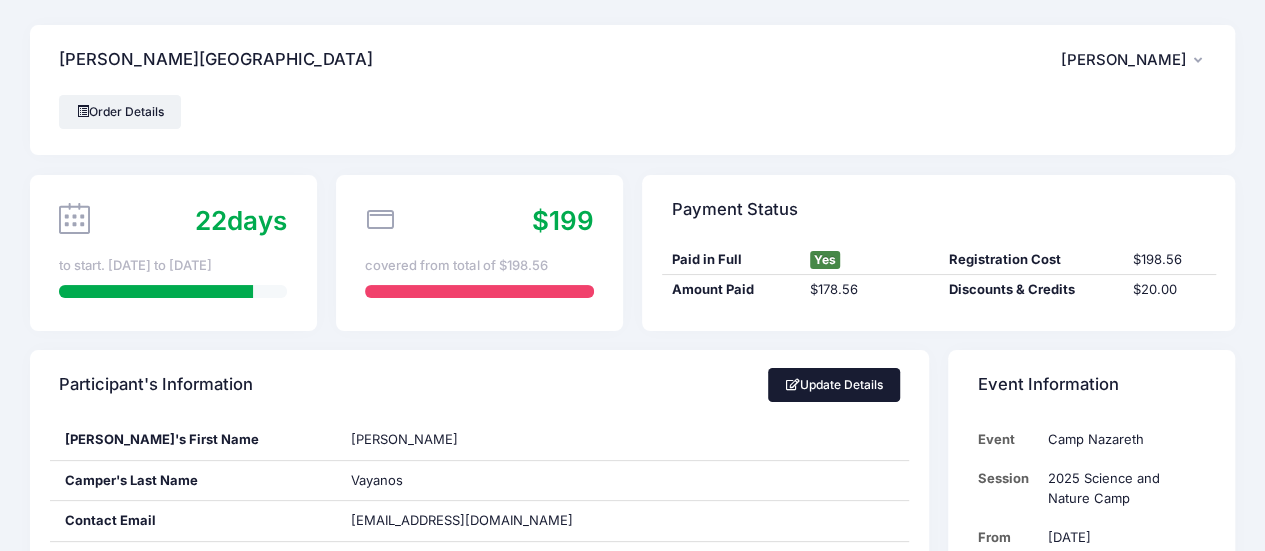 click on "Update Details" at bounding box center (834, 385) 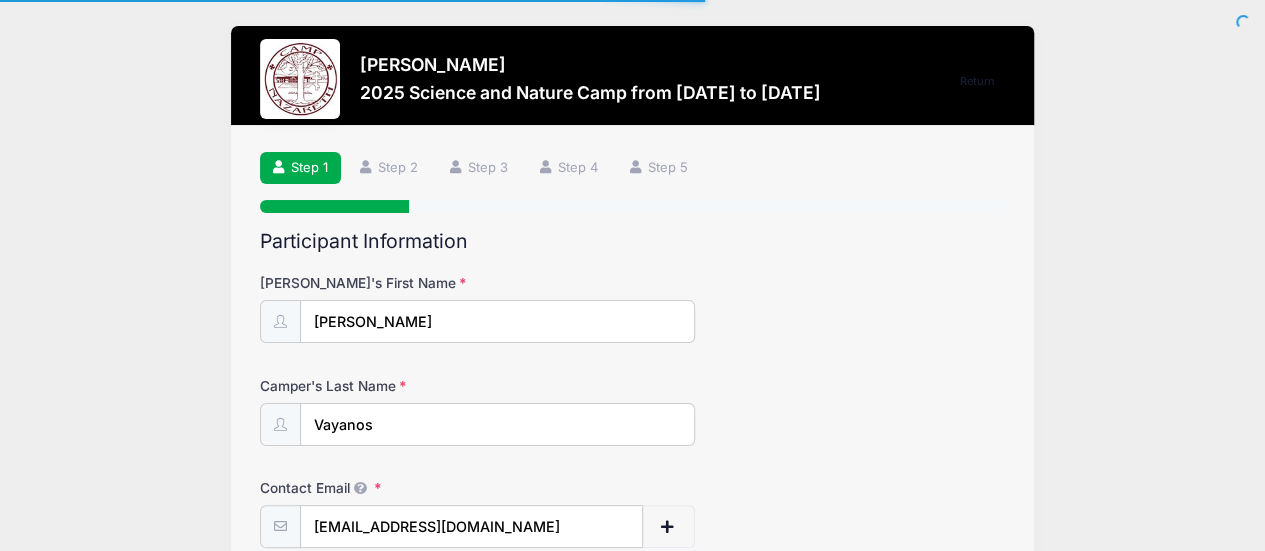 scroll, scrollTop: 177, scrollLeft: 0, axis: vertical 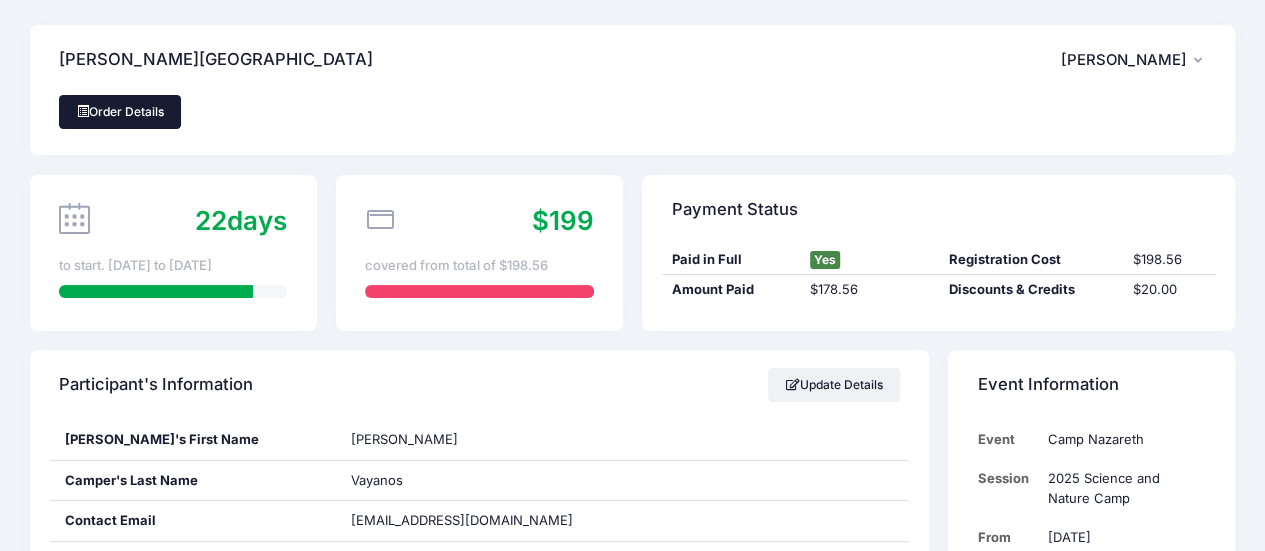 click on "Order Details" at bounding box center (120, 112) 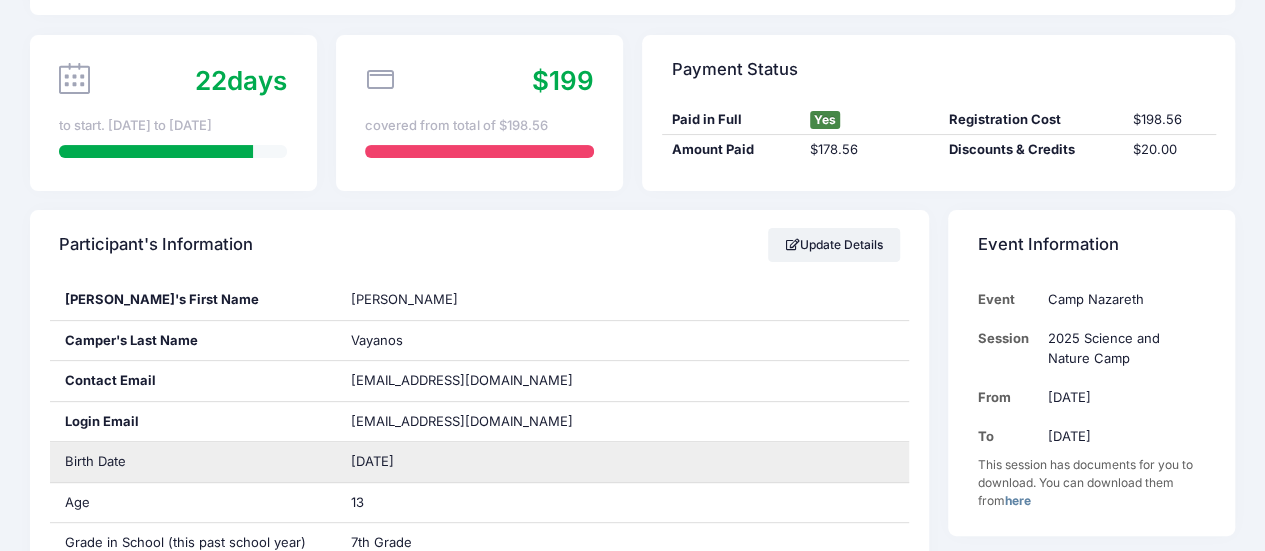 scroll, scrollTop: 0, scrollLeft: 0, axis: both 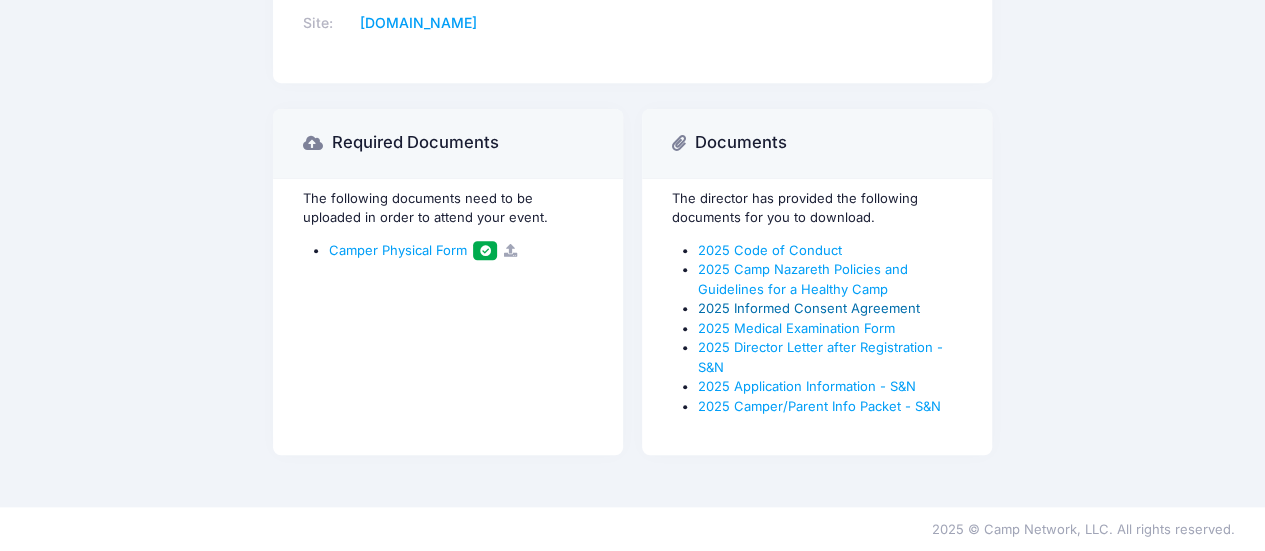 click on "2025 Informed Consent Agreement" at bounding box center [809, 308] 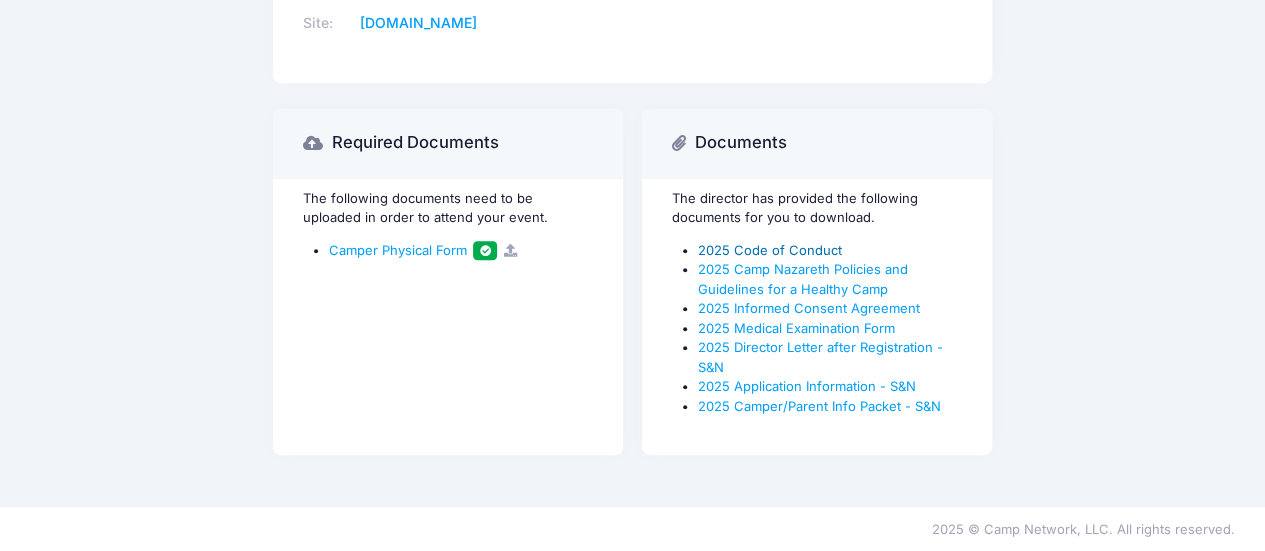 click on "2025 Code of Conduct" at bounding box center [770, 250] 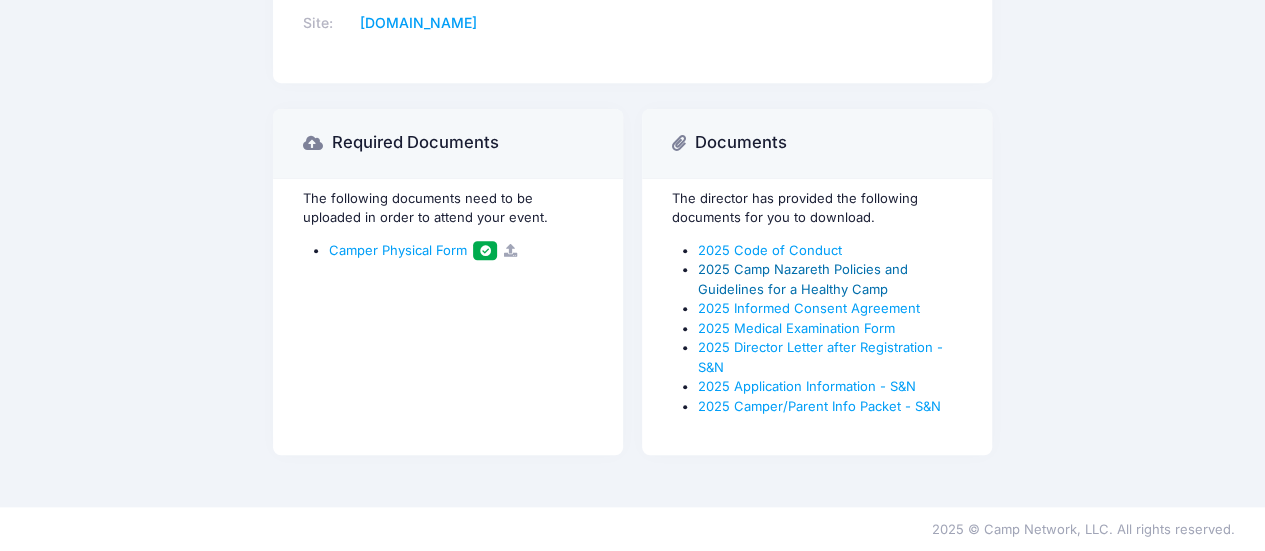 click on "2025 Camp Nazareth Policies and Guidelines for a Healthy Camp" at bounding box center (803, 279) 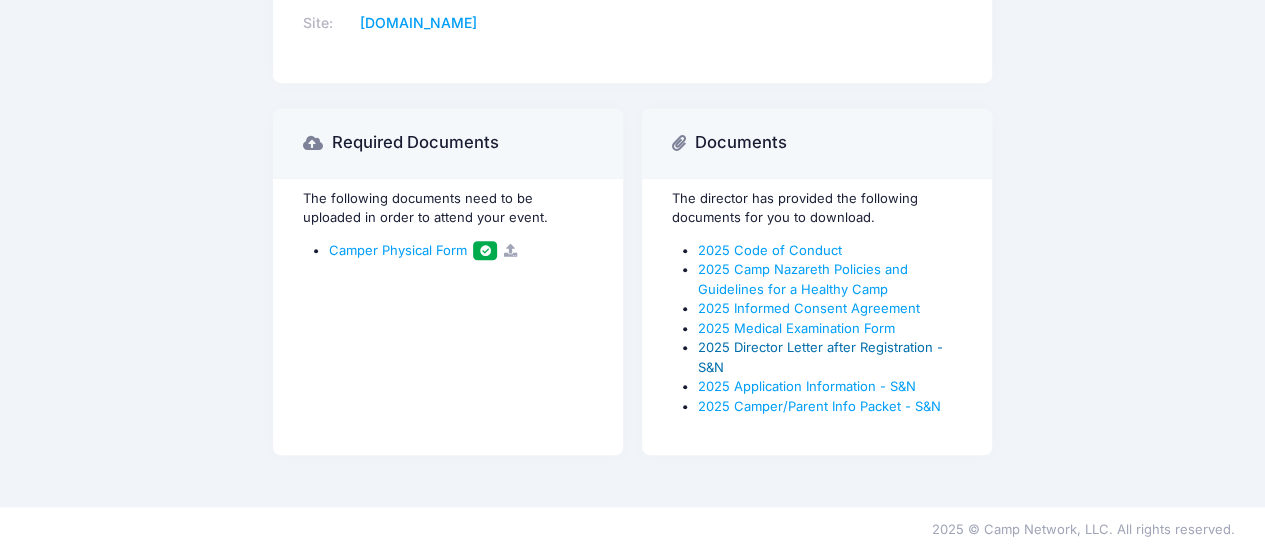 click on "2025 Director Letter after Registration - S&N" at bounding box center (820, 357) 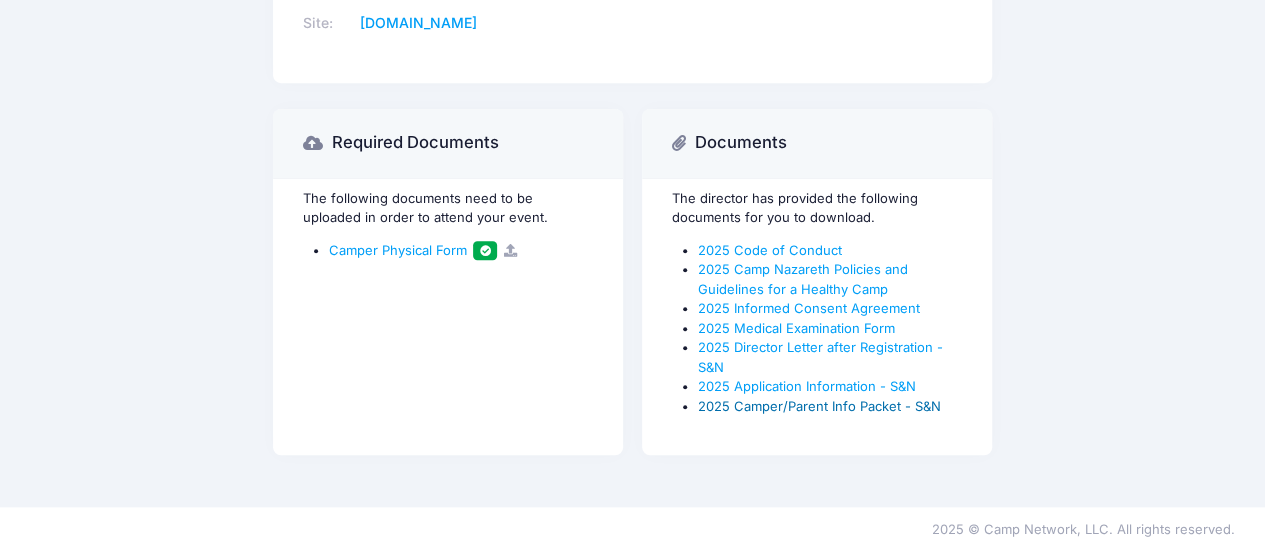 click on "2025 Camper/Parent Info Packet - S&N" at bounding box center [819, 406] 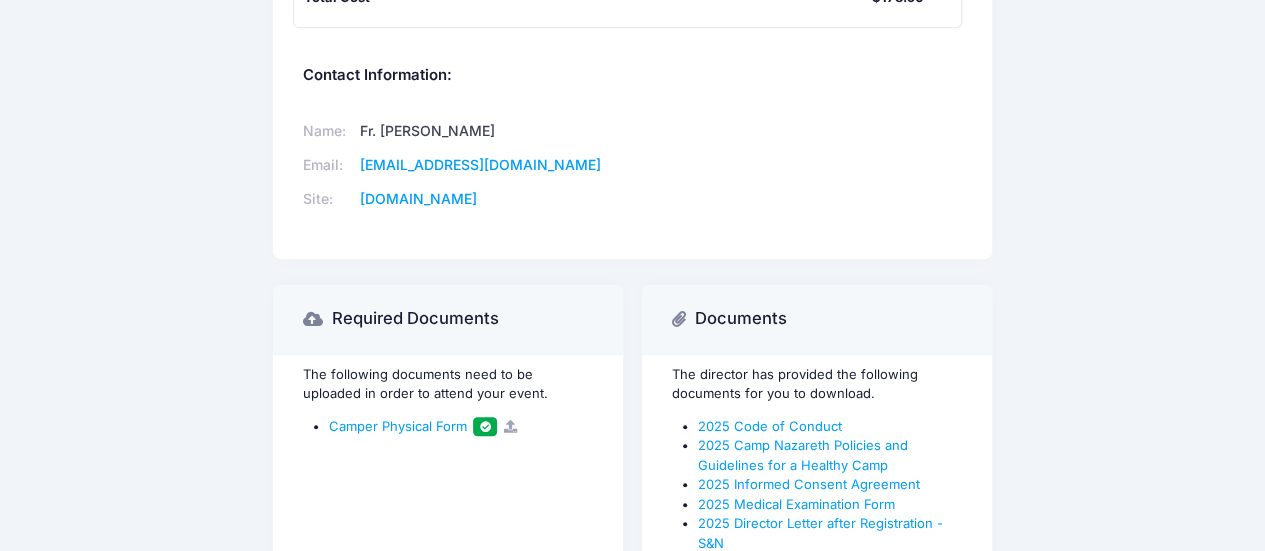 scroll, scrollTop: 512, scrollLeft: 0, axis: vertical 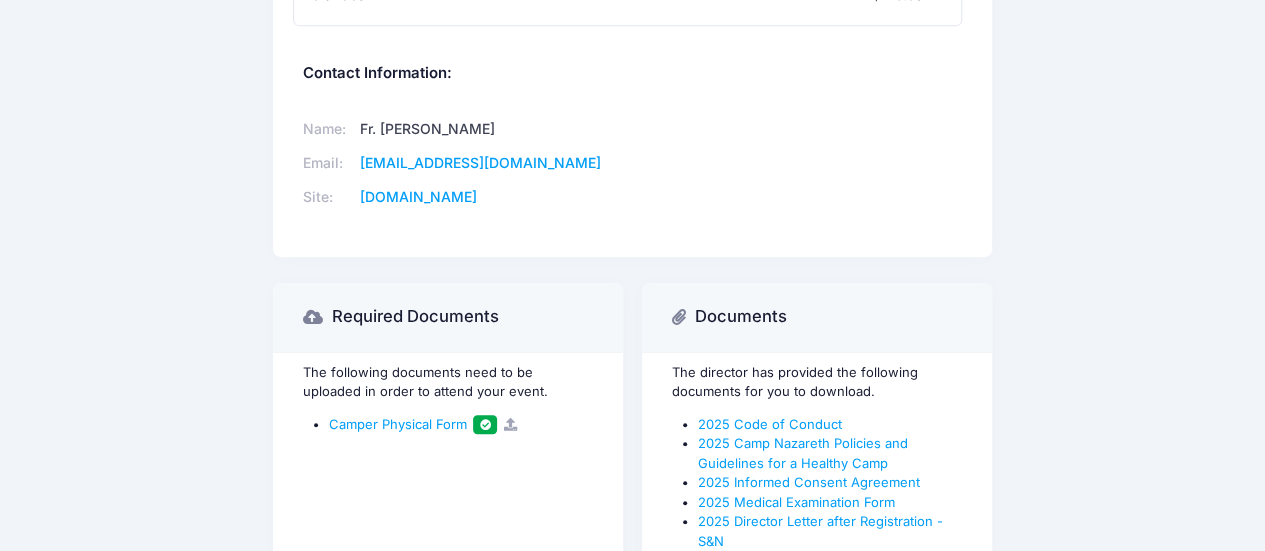 click at bounding box center (510, 424) 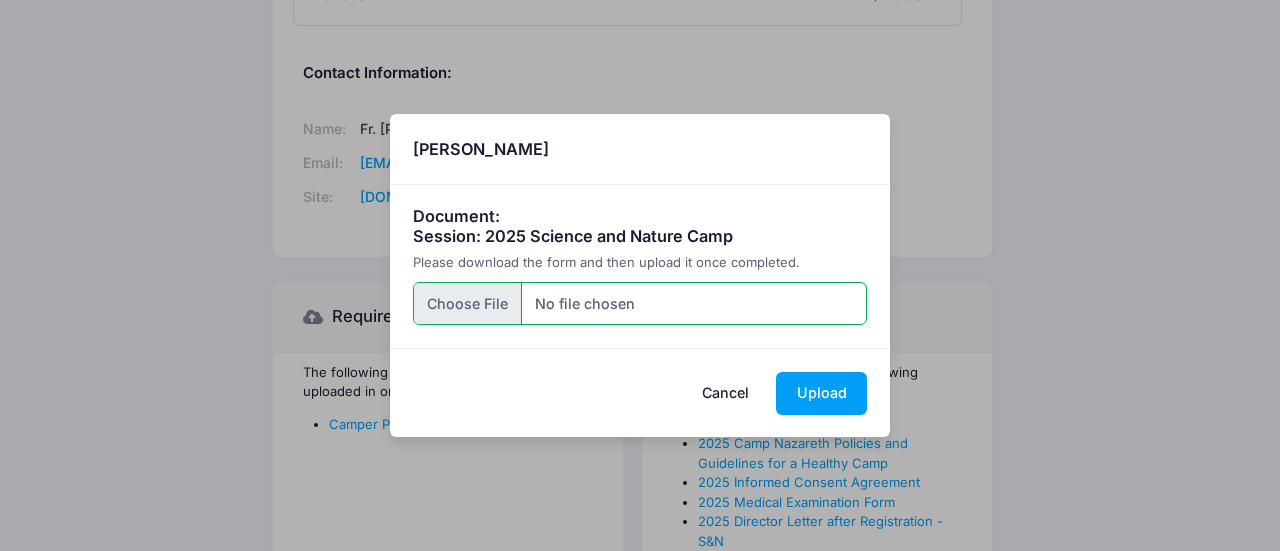 click at bounding box center (640, 303) 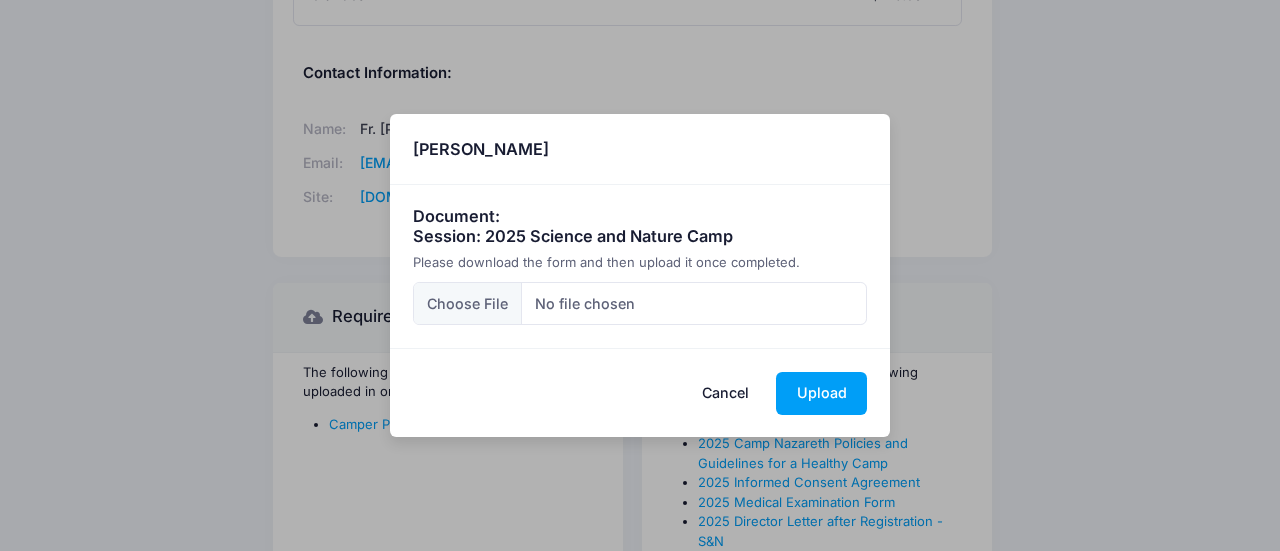 click on "Cancel" at bounding box center (726, 393) 